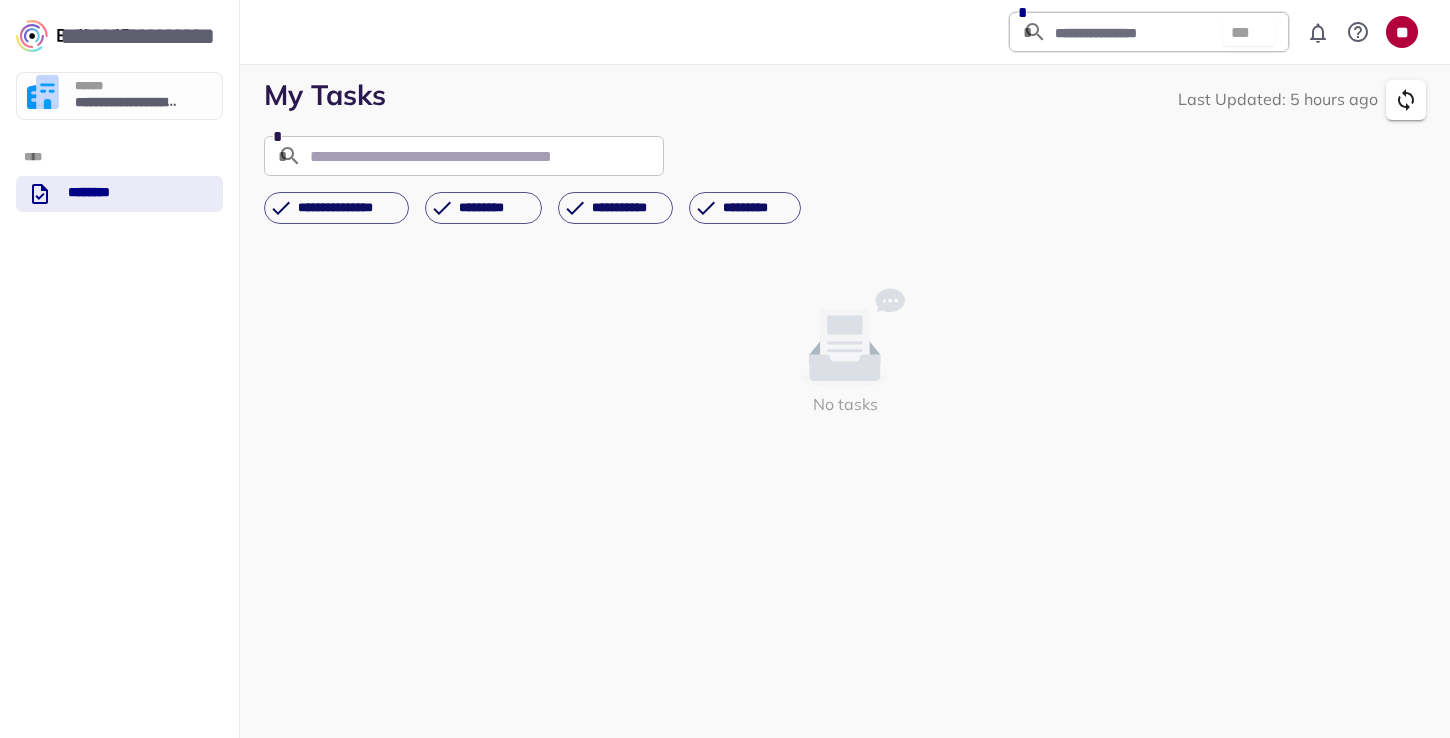 scroll, scrollTop: 0, scrollLeft: 0, axis: both 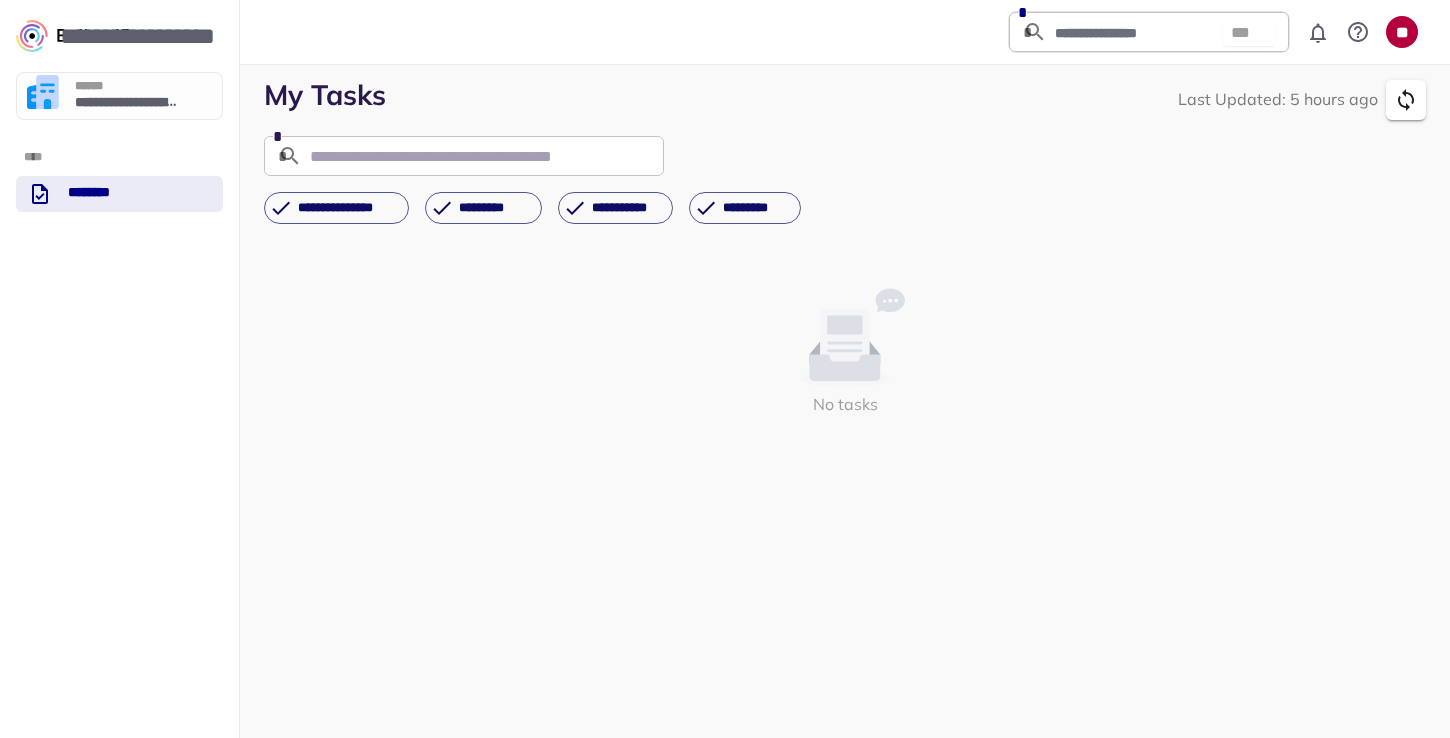 click on "**********" at bounding box center [119, 96] 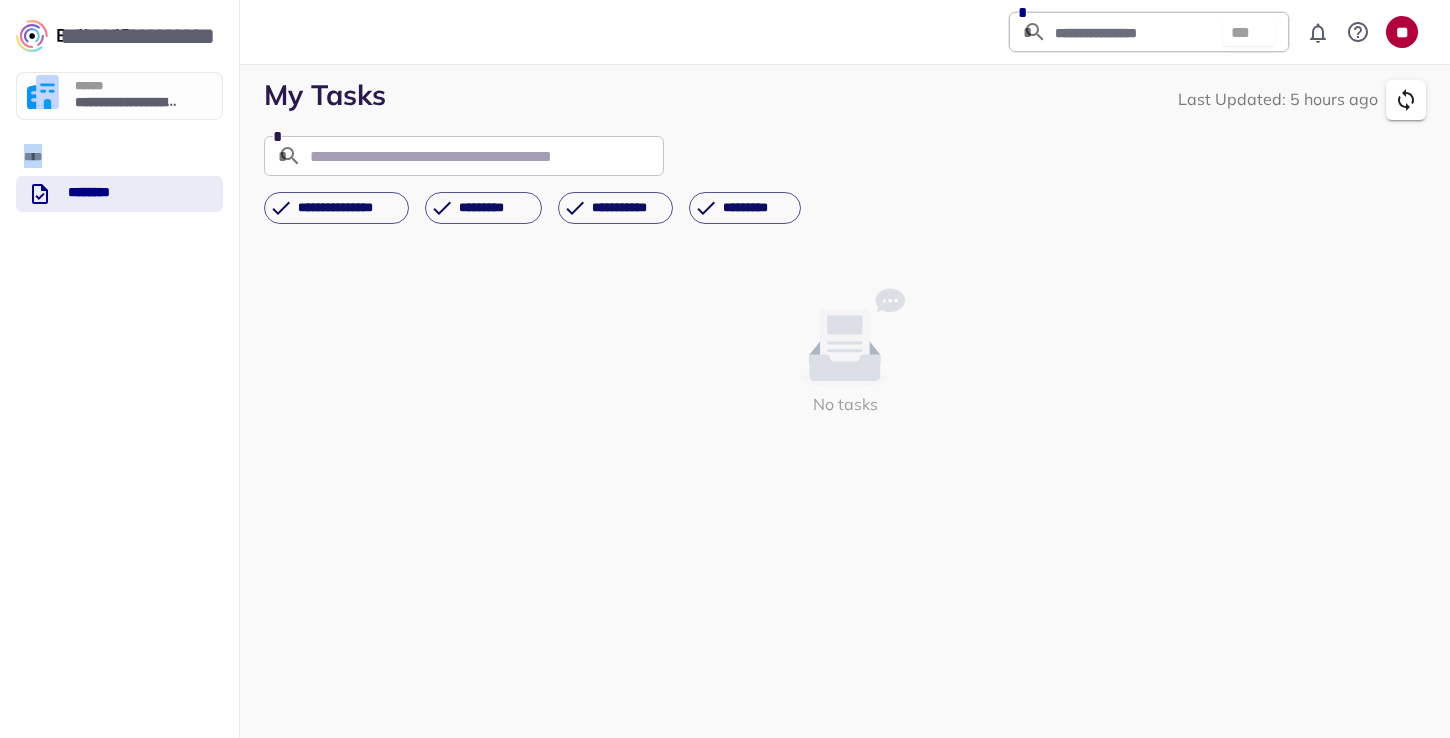 click on "**********" at bounding box center (119, 96) 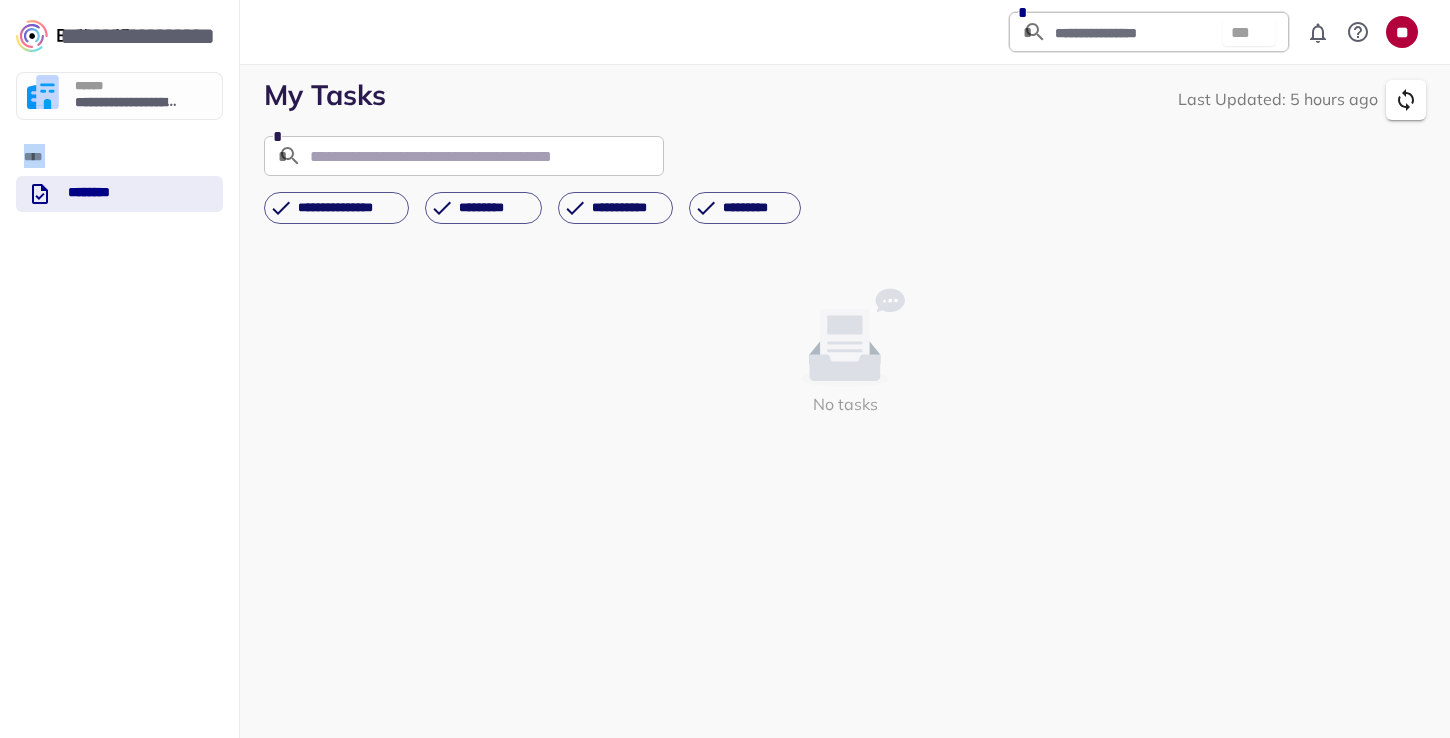 click on "**********" at bounding box center [119, 96] 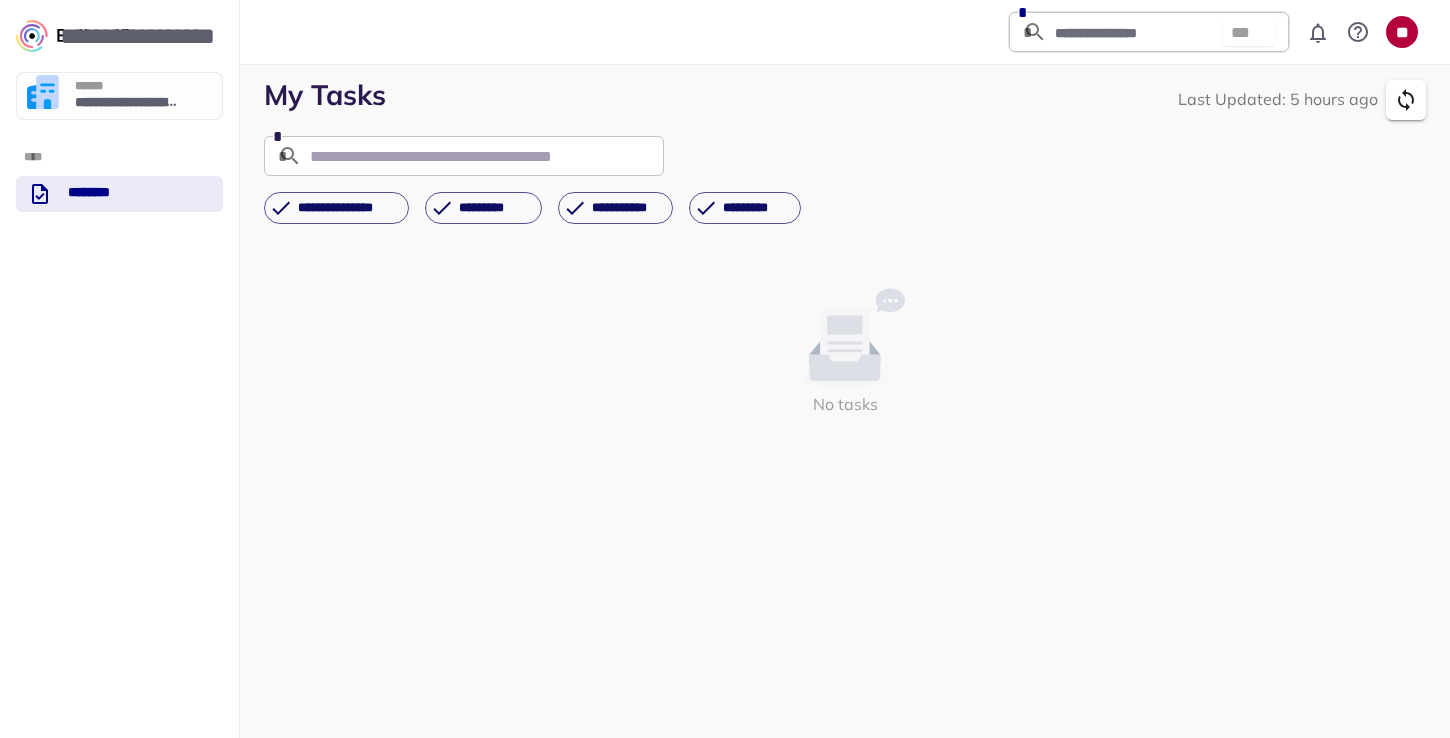 click on "**********" at bounding box center (119, 369) 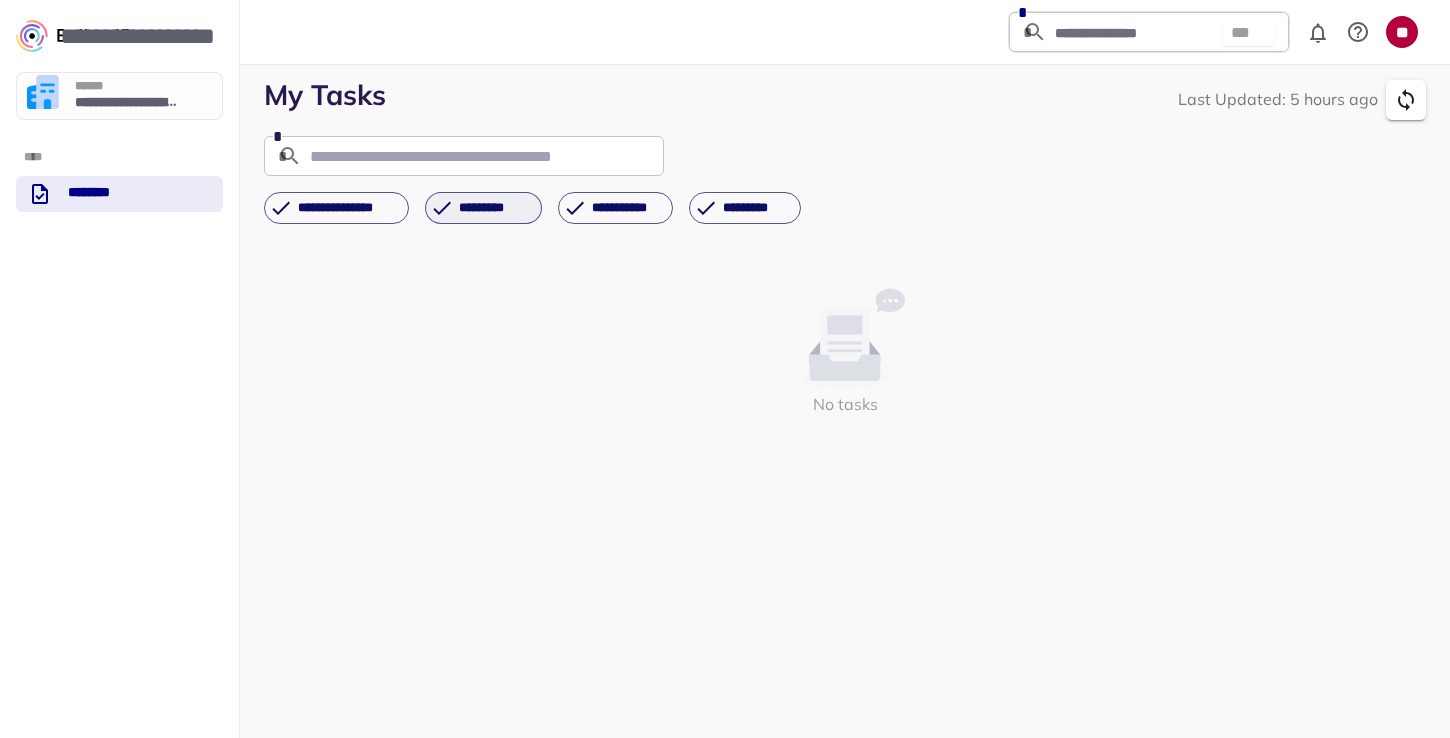 click on "*********" at bounding box center [494, 208] 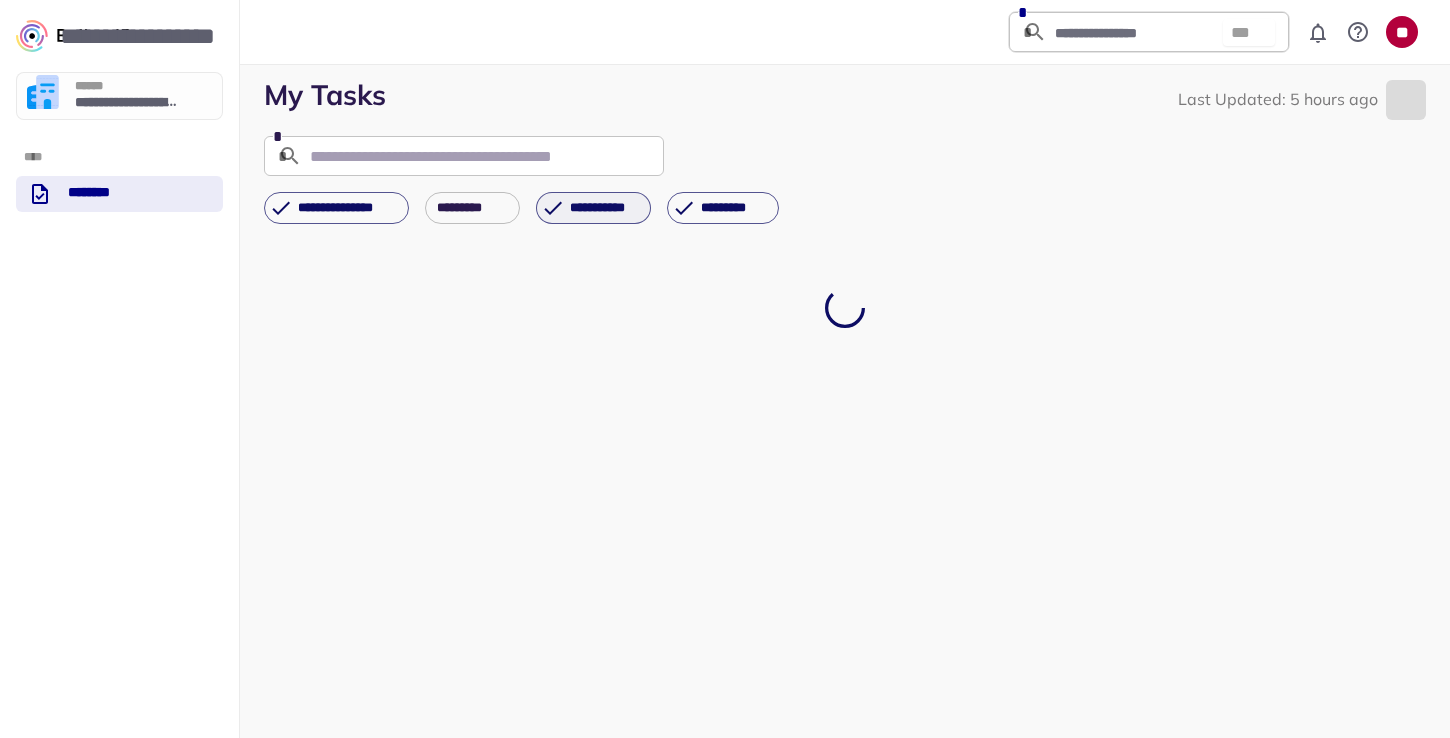 click on "**********" at bounding box center [604, 208] 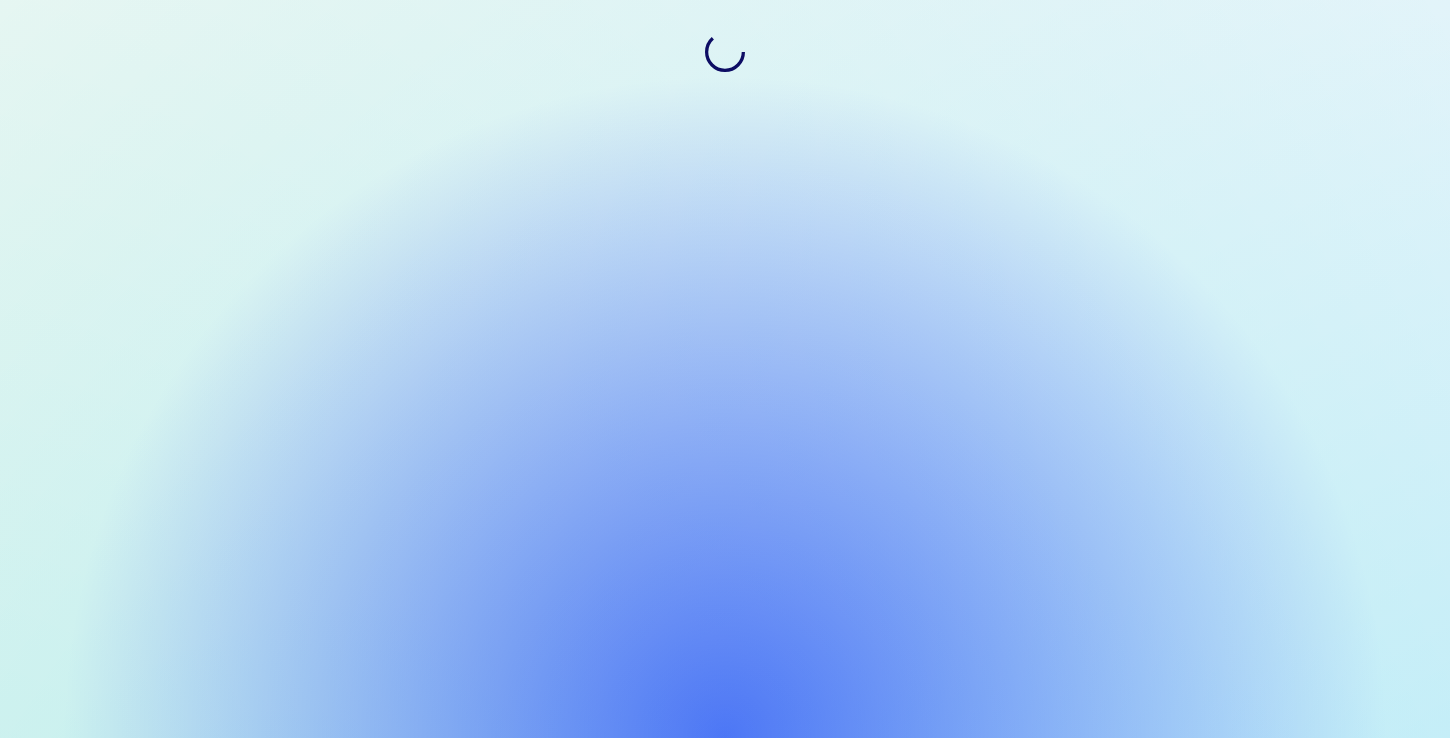 scroll, scrollTop: 0, scrollLeft: 0, axis: both 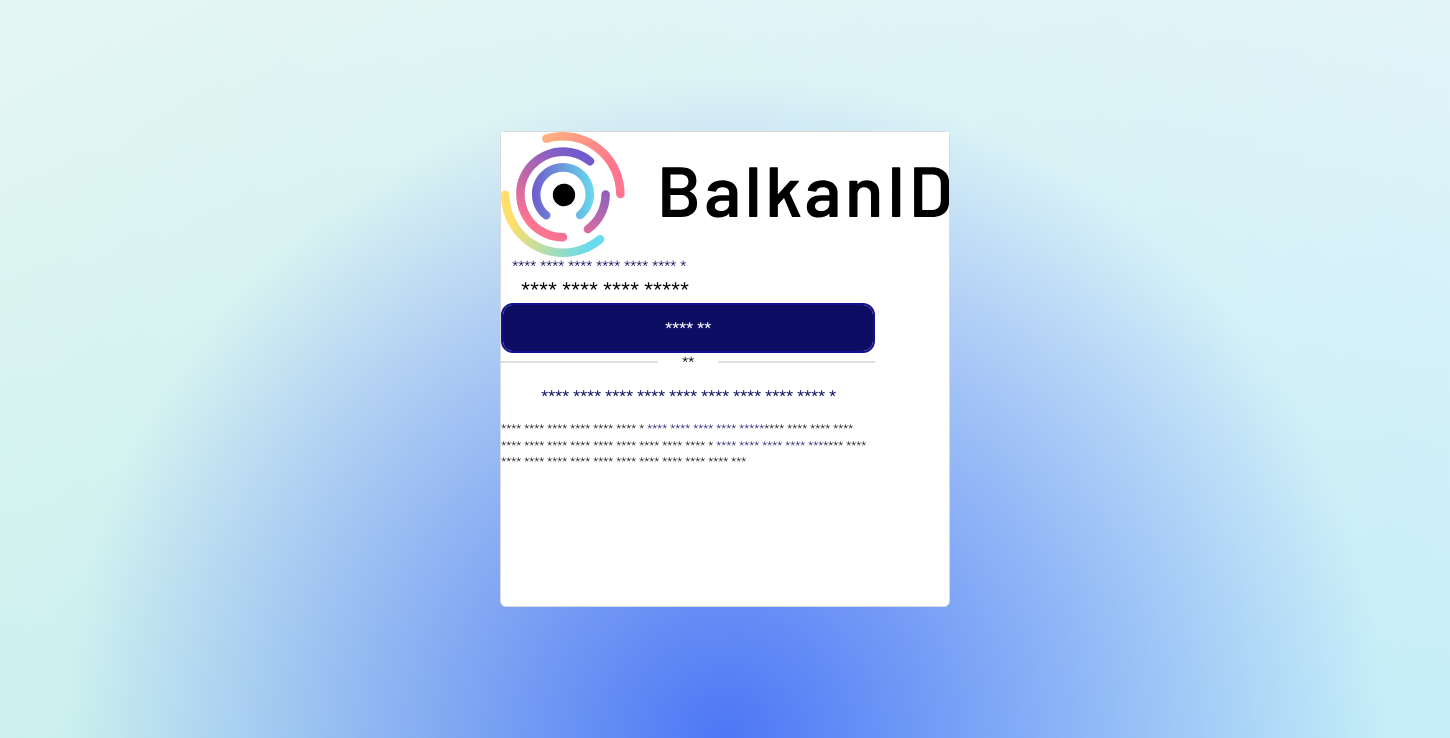 click on "*******" at bounding box center [688, 328] 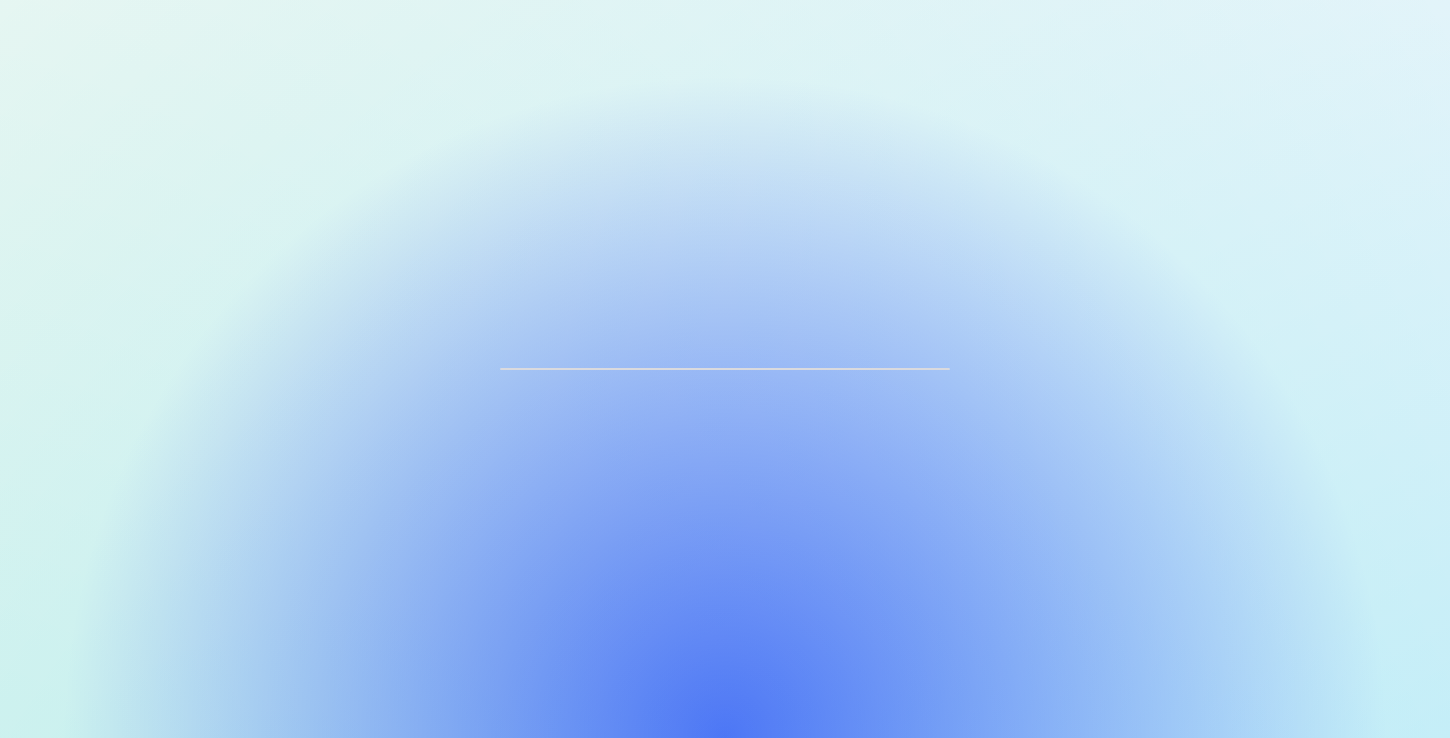 scroll, scrollTop: 0, scrollLeft: 0, axis: both 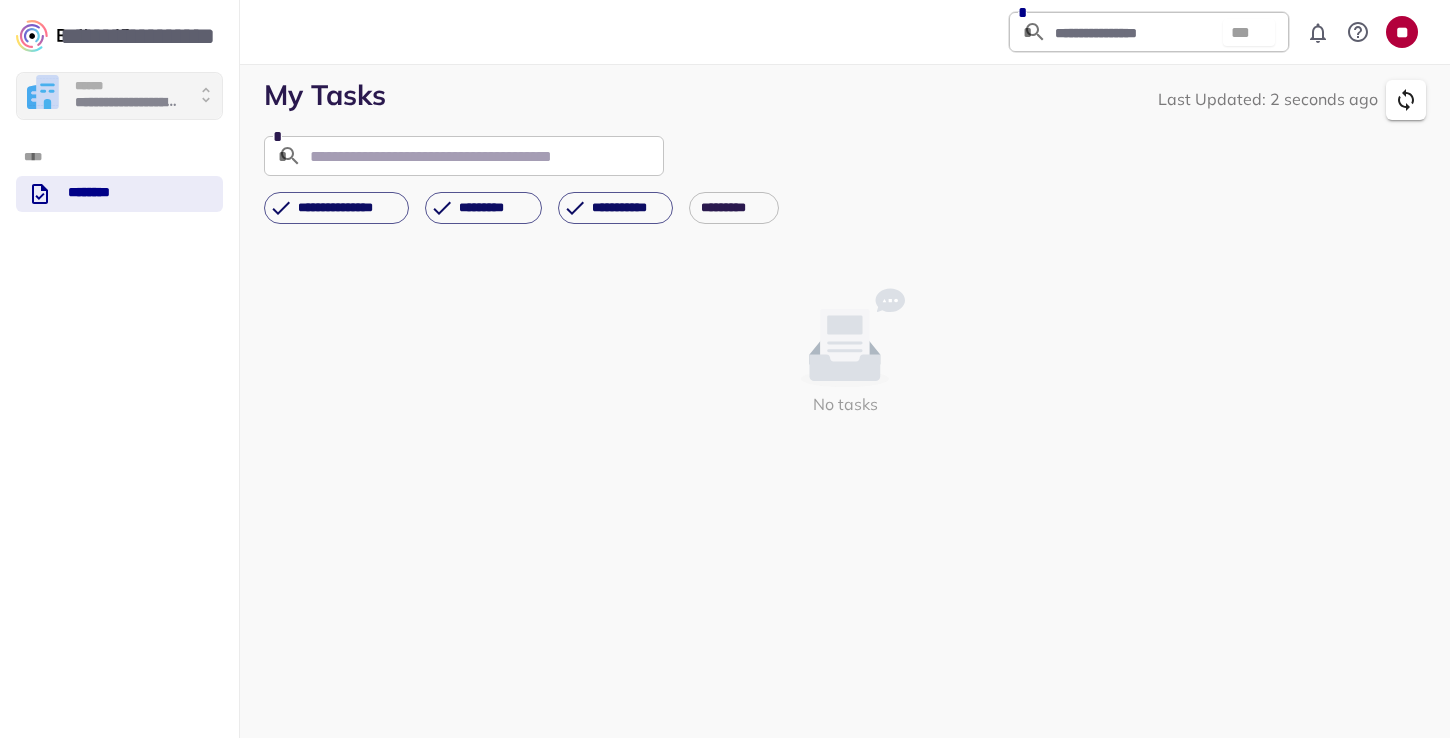 click 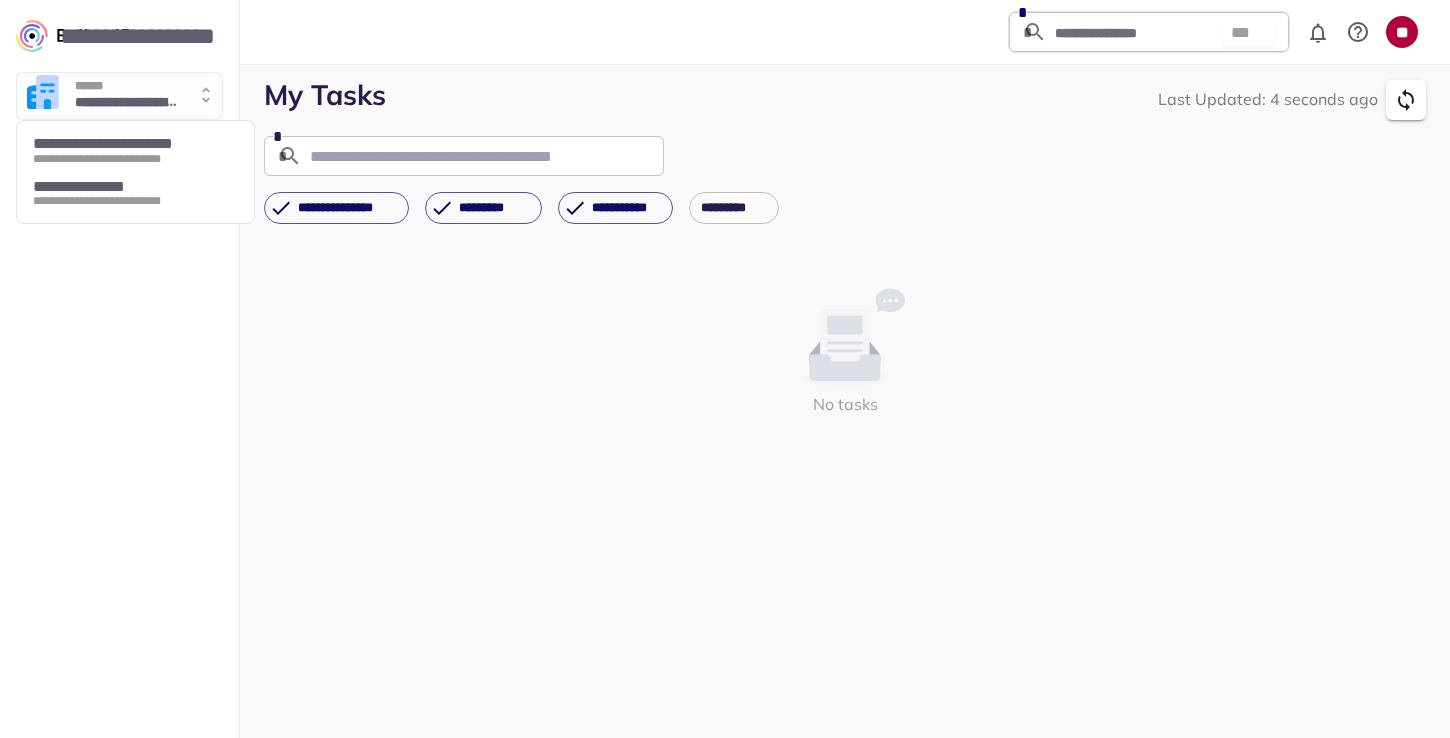 click on "**********" at bounding box center (135, 201) 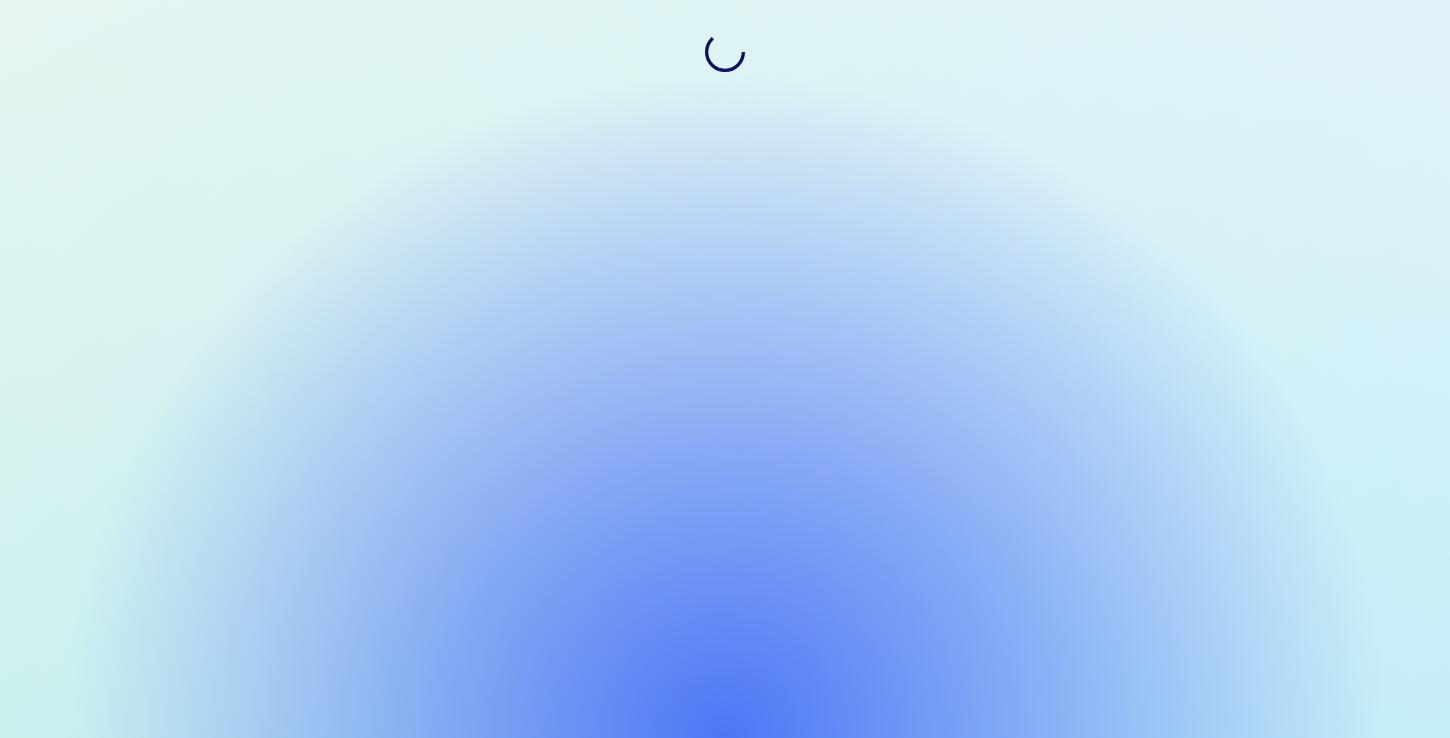 scroll, scrollTop: 0, scrollLeft: 0, axis: both 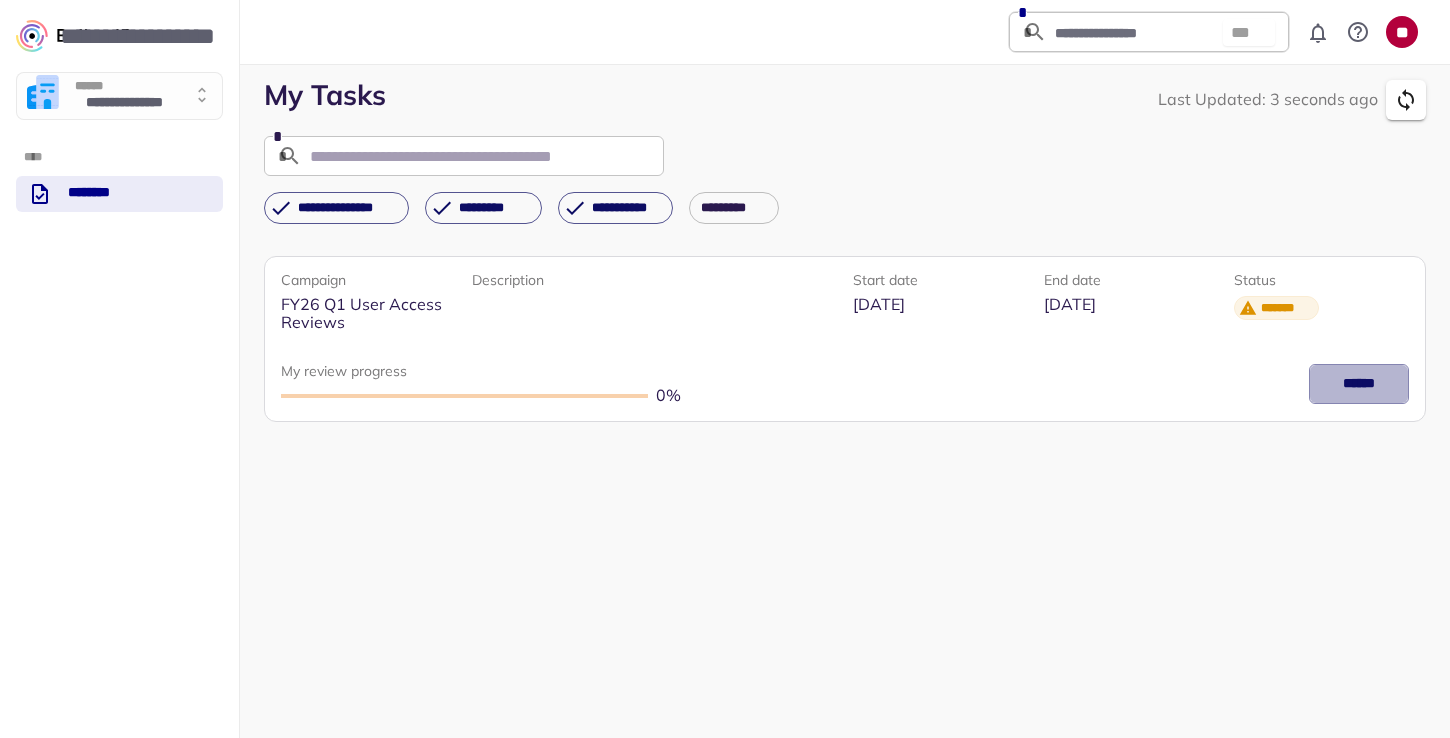 click on "******" at bounding box center [1359, 384] 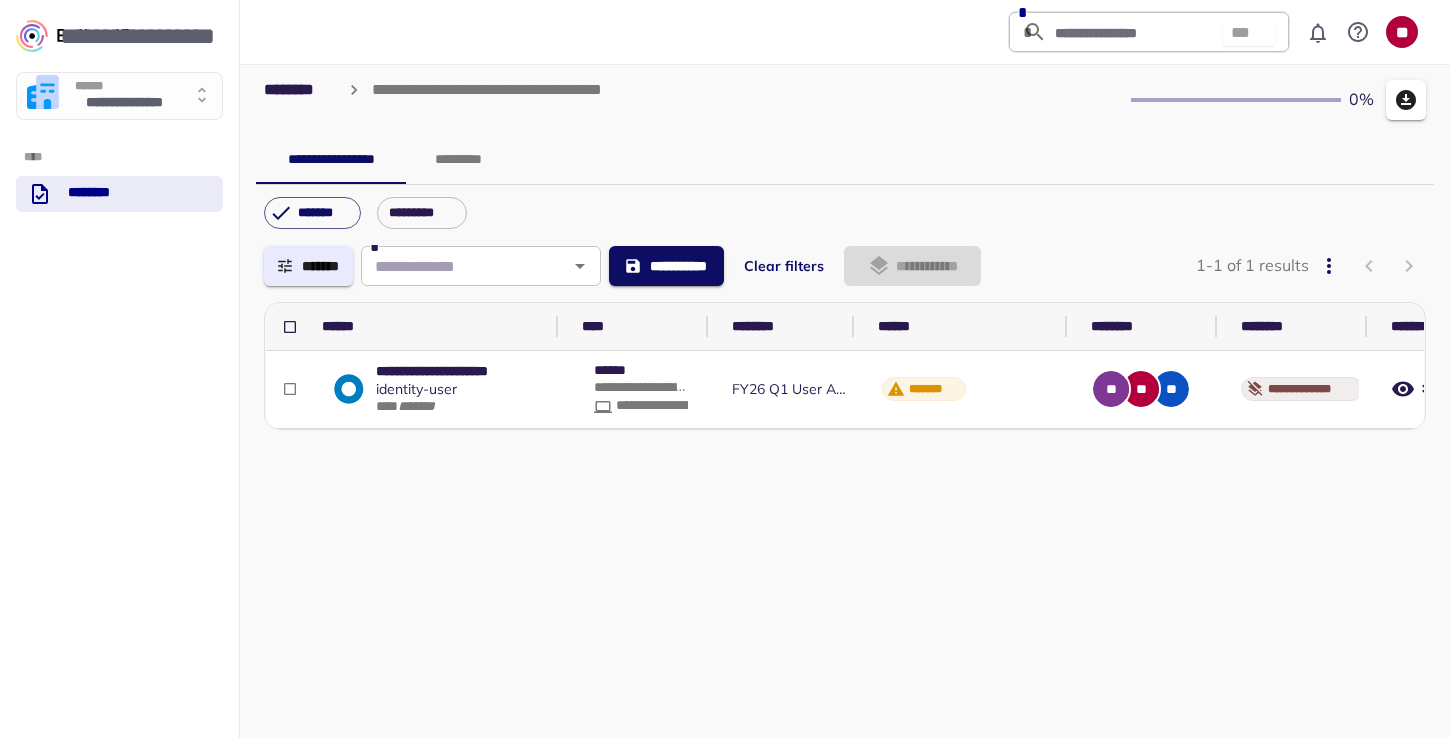 drag, startPoint x: 859, startPoint y: 329, endPoint x: 862, endPoint y: 311, distance: 18.248287 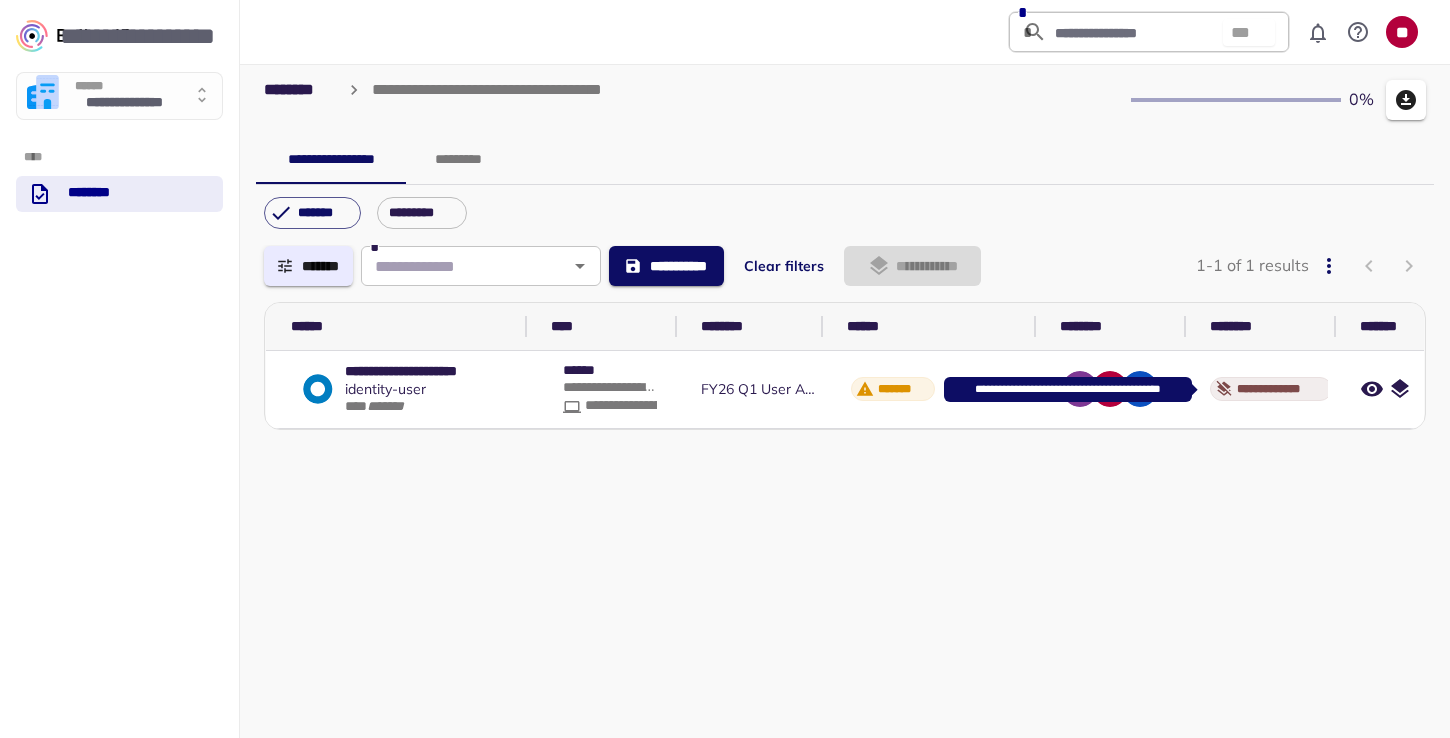 scroll, scrollTop: 0, scrollLeft: 0, axis: both 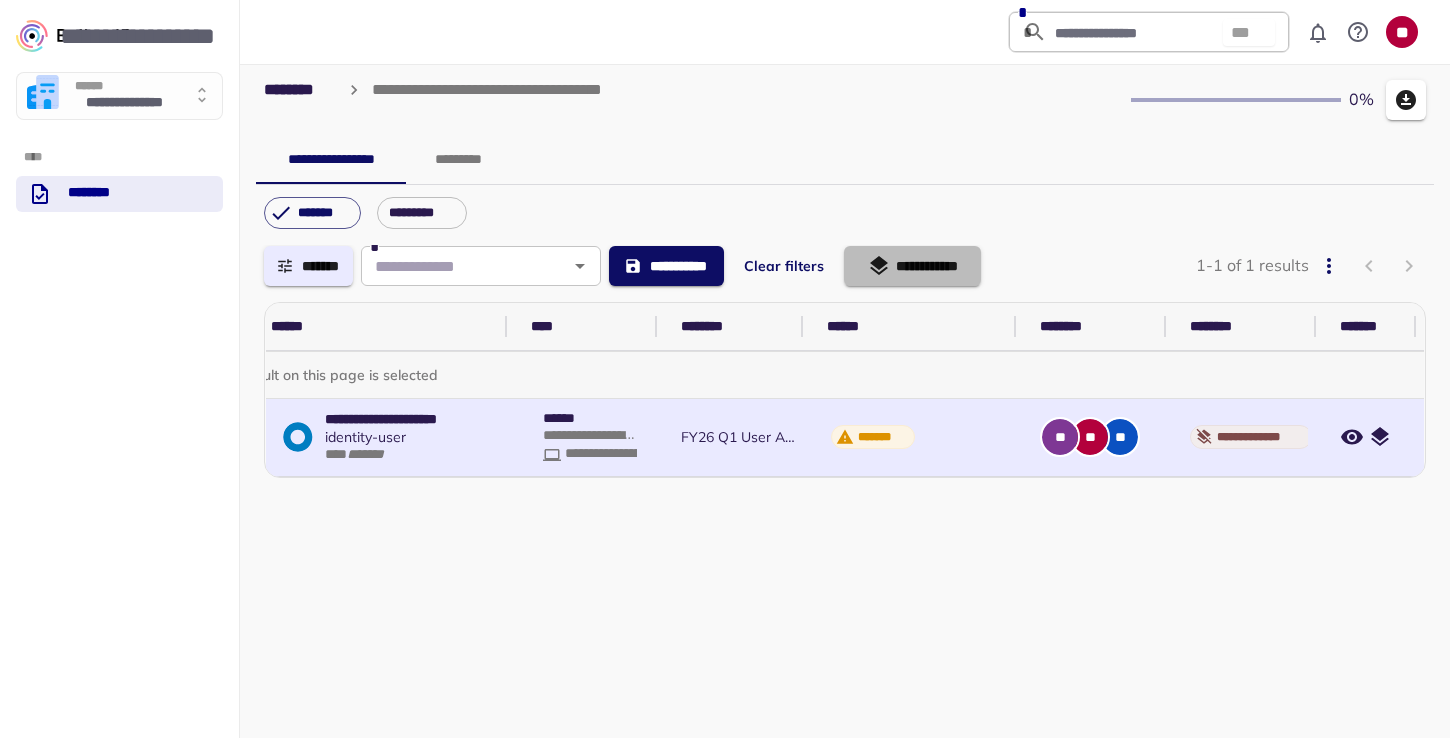 click on "**********" at bounding box center [912, 266] 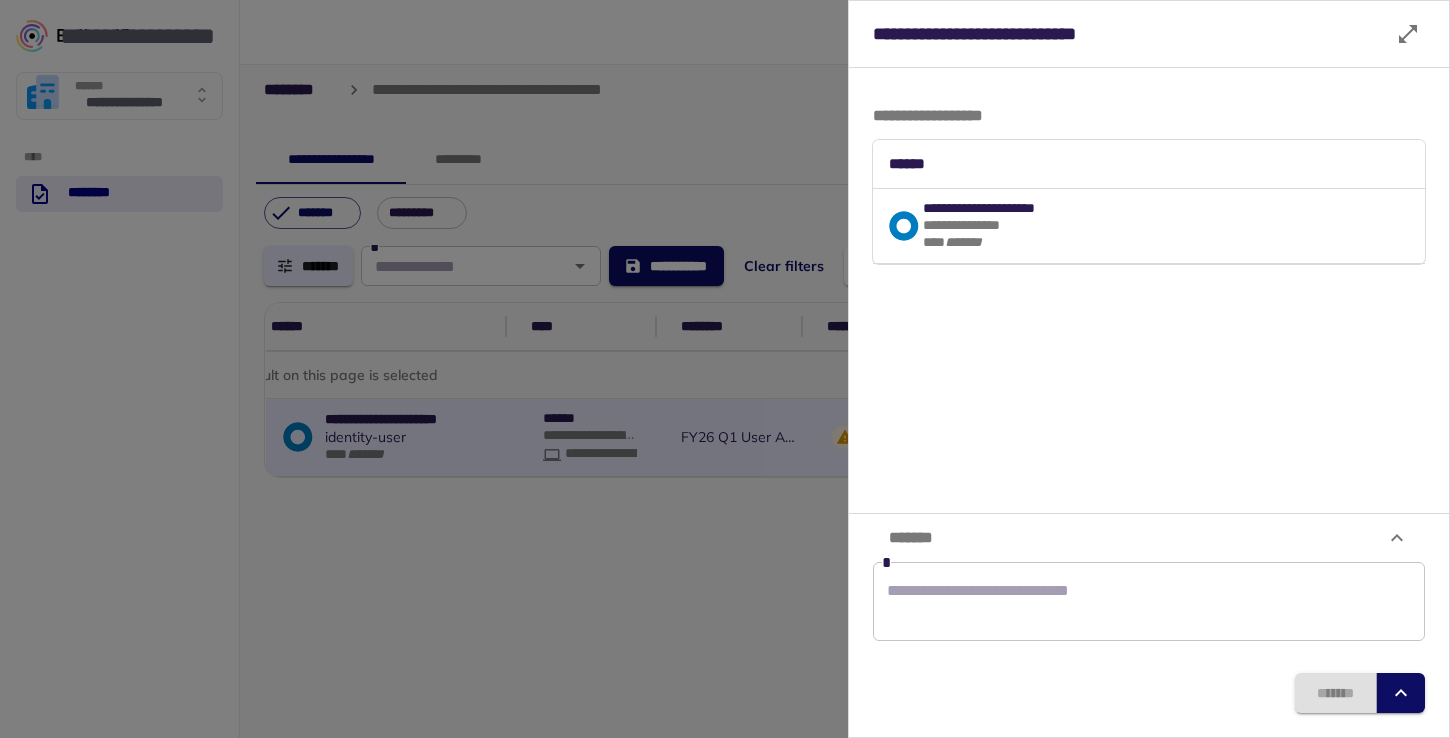 click on "* ****" at bounding box center [963, 242] 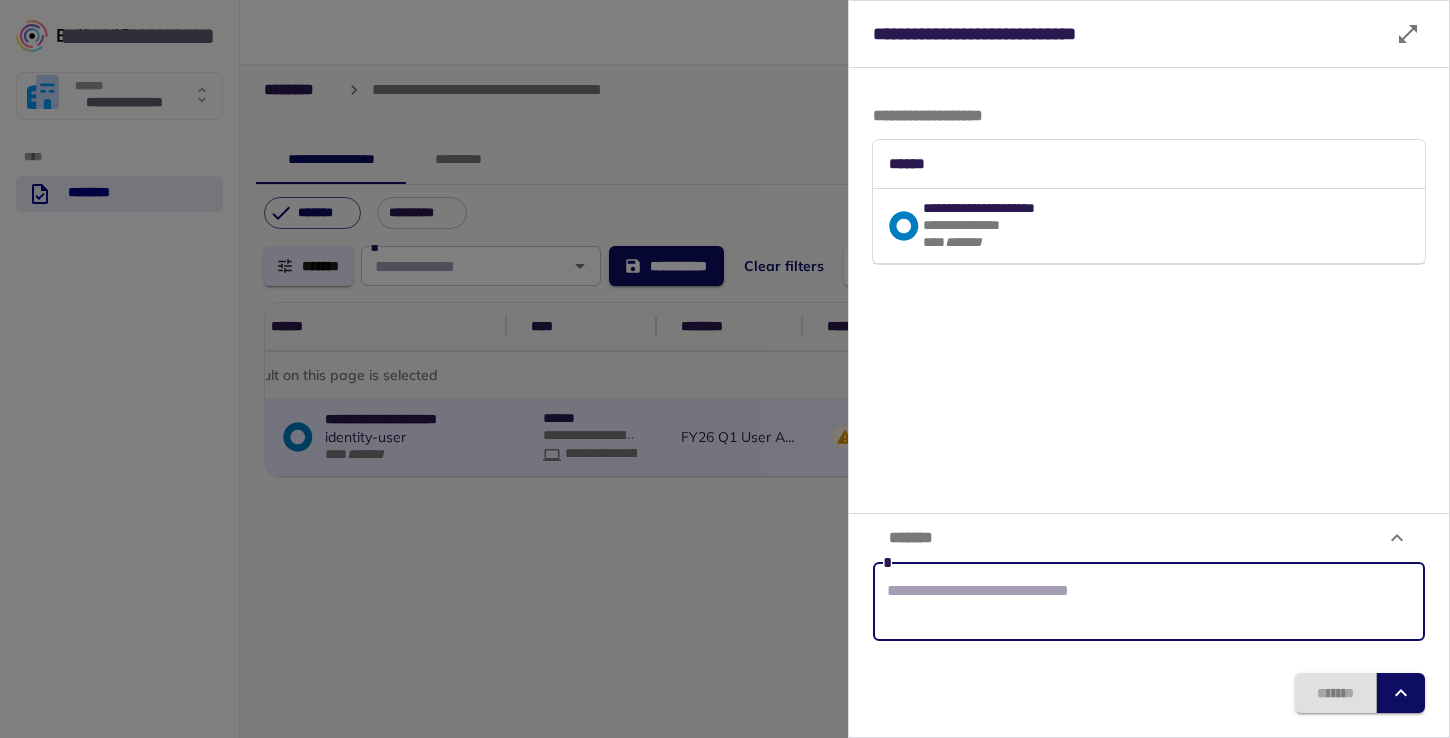 click at bounding box center (1149, 602) 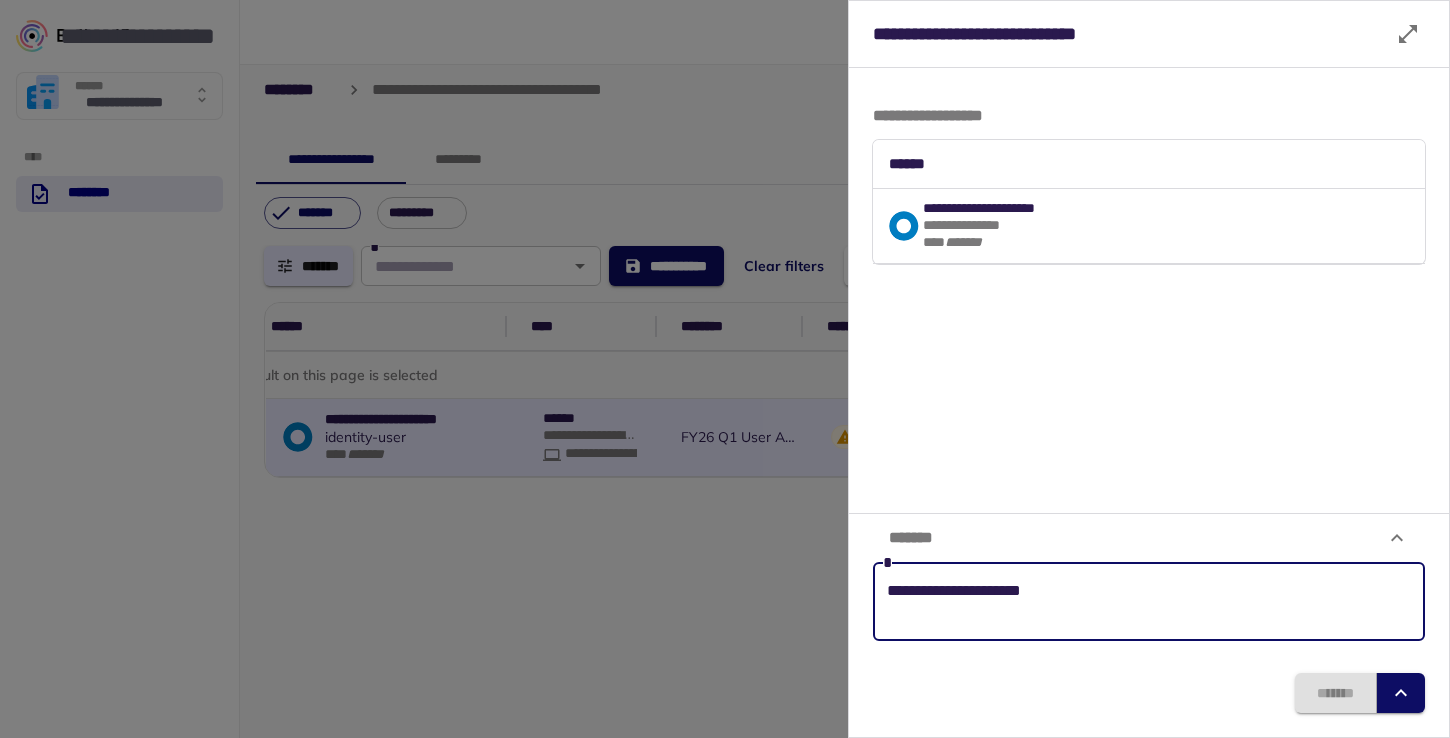 click on "**********" at bounding box center (1149, 602) 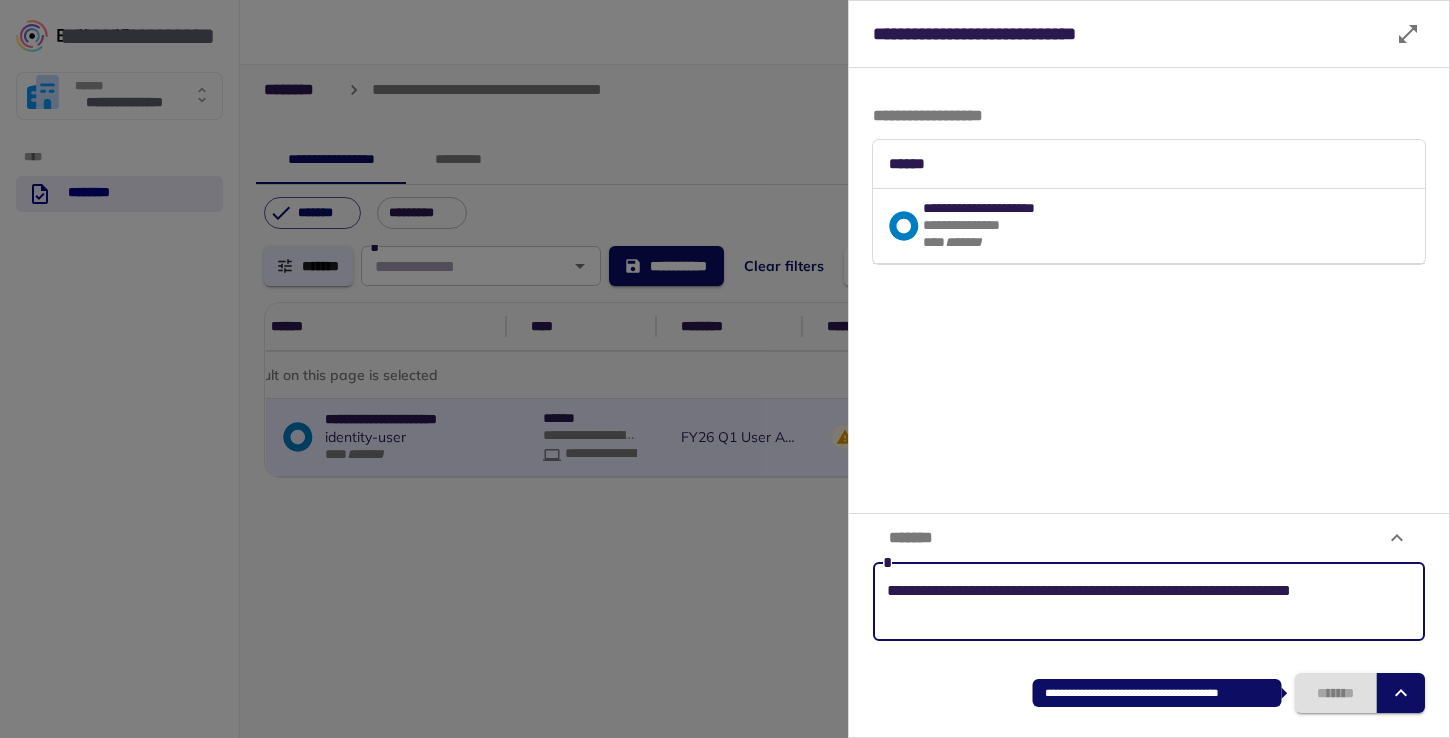 type on "**********" 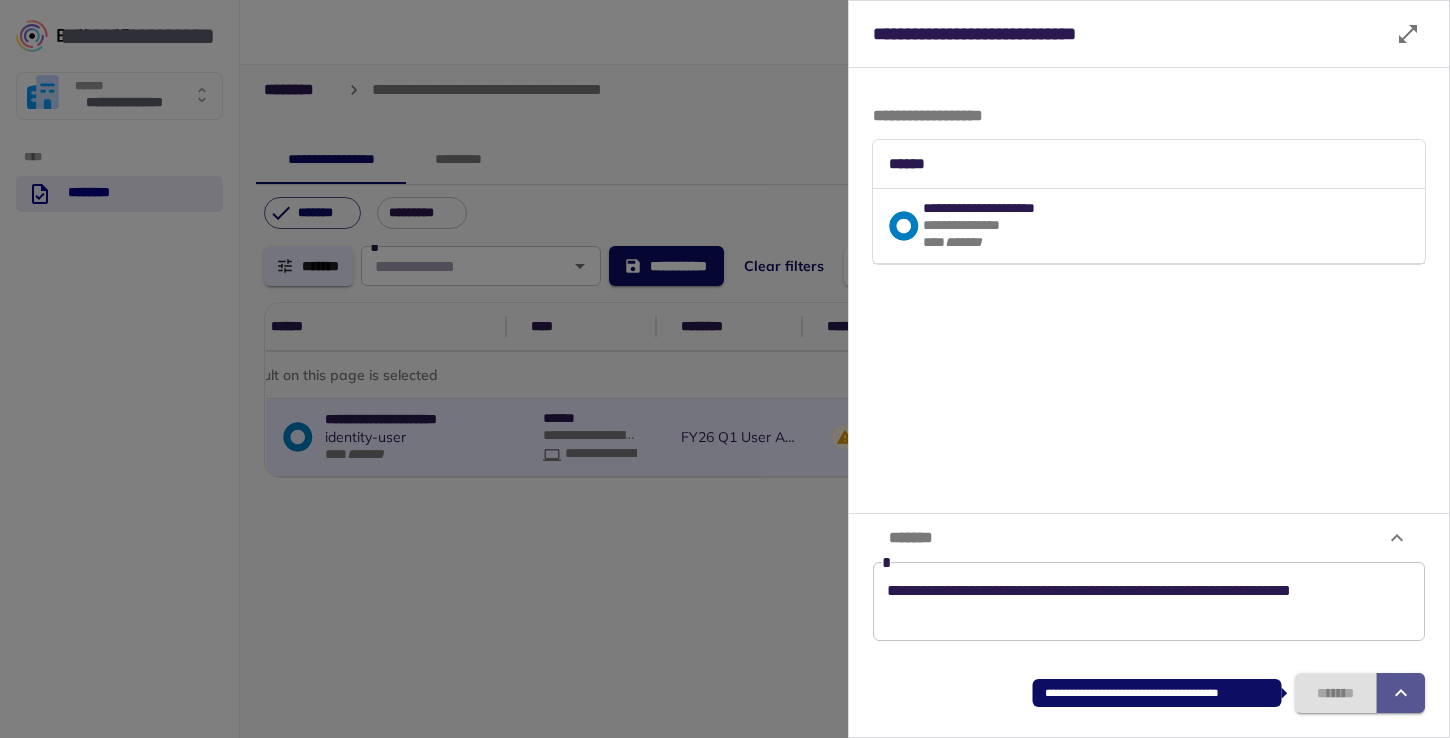 click 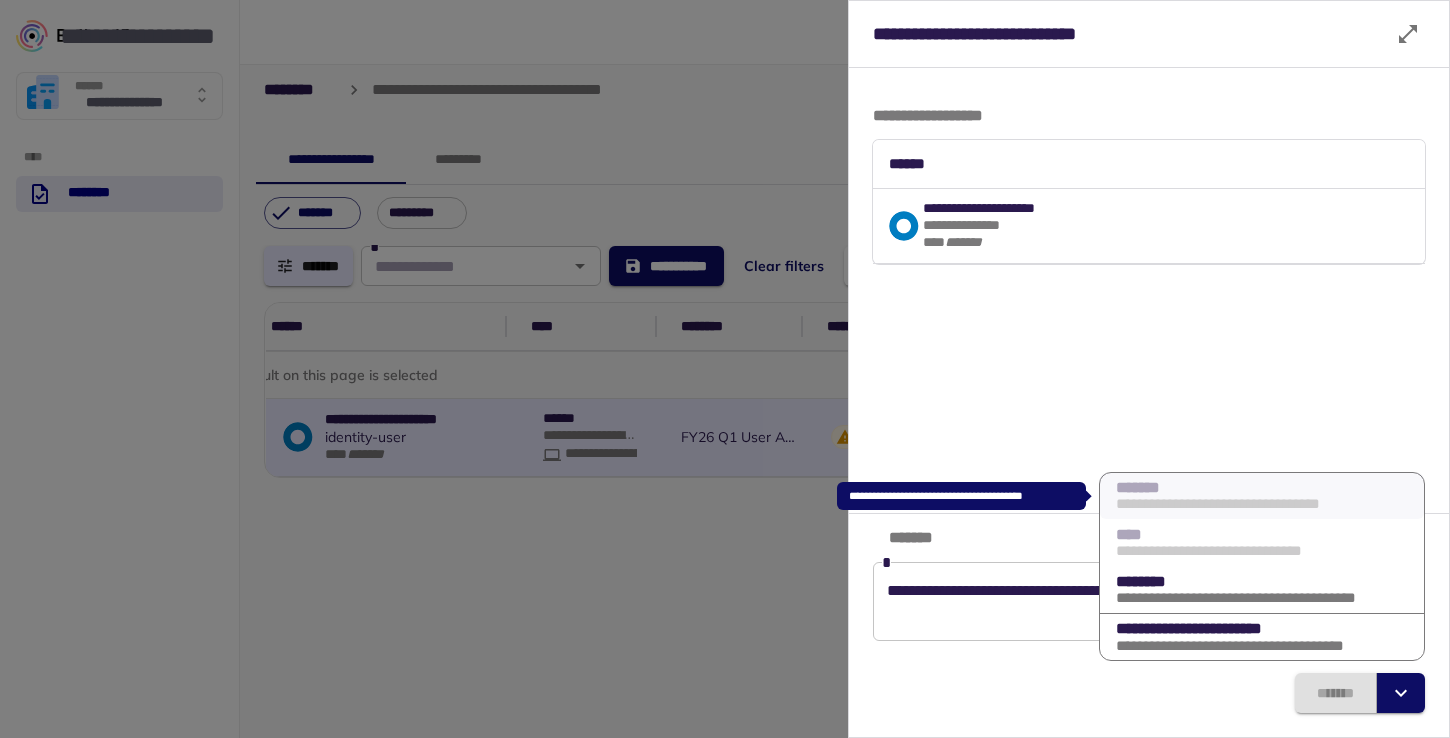 click on "**********" at bounding box center [1262, 496] 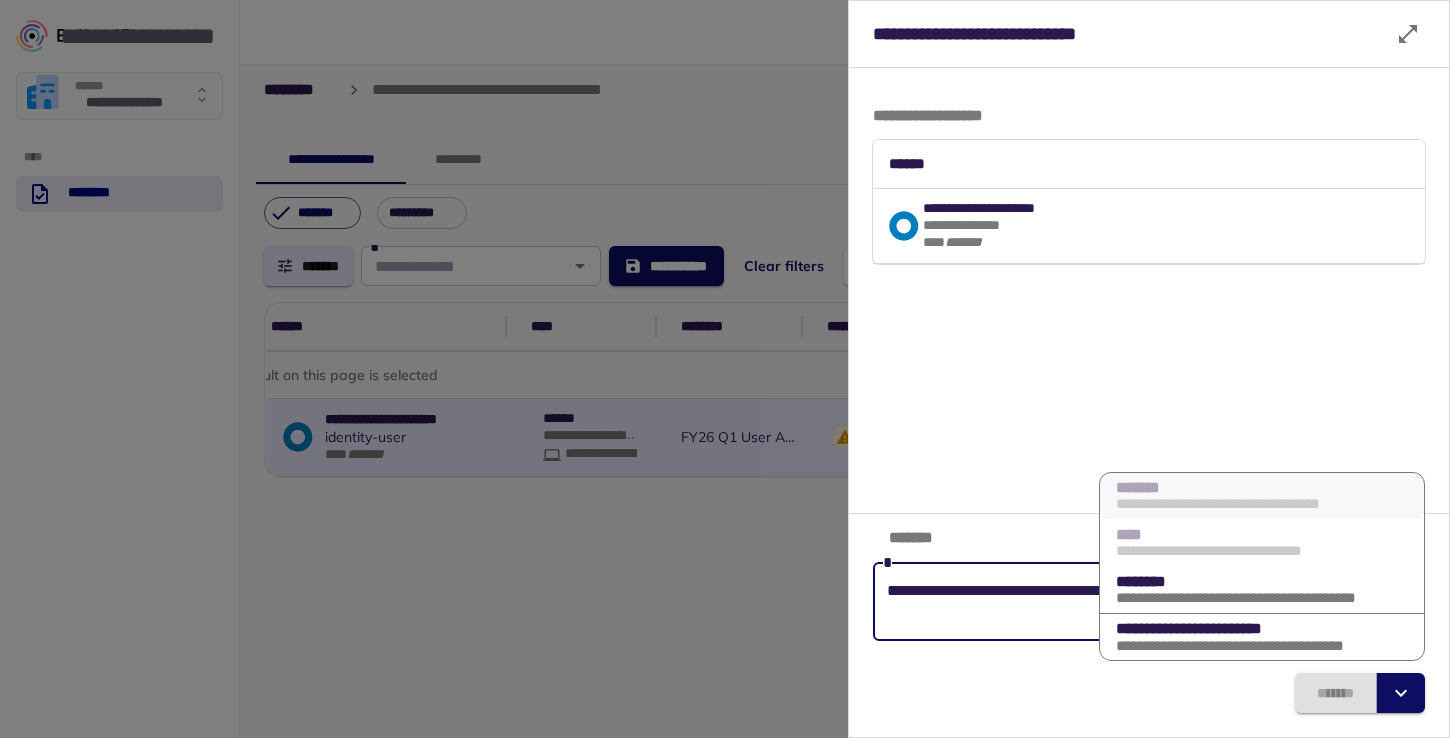 click on "**********" at bounding box center [1149, 602] 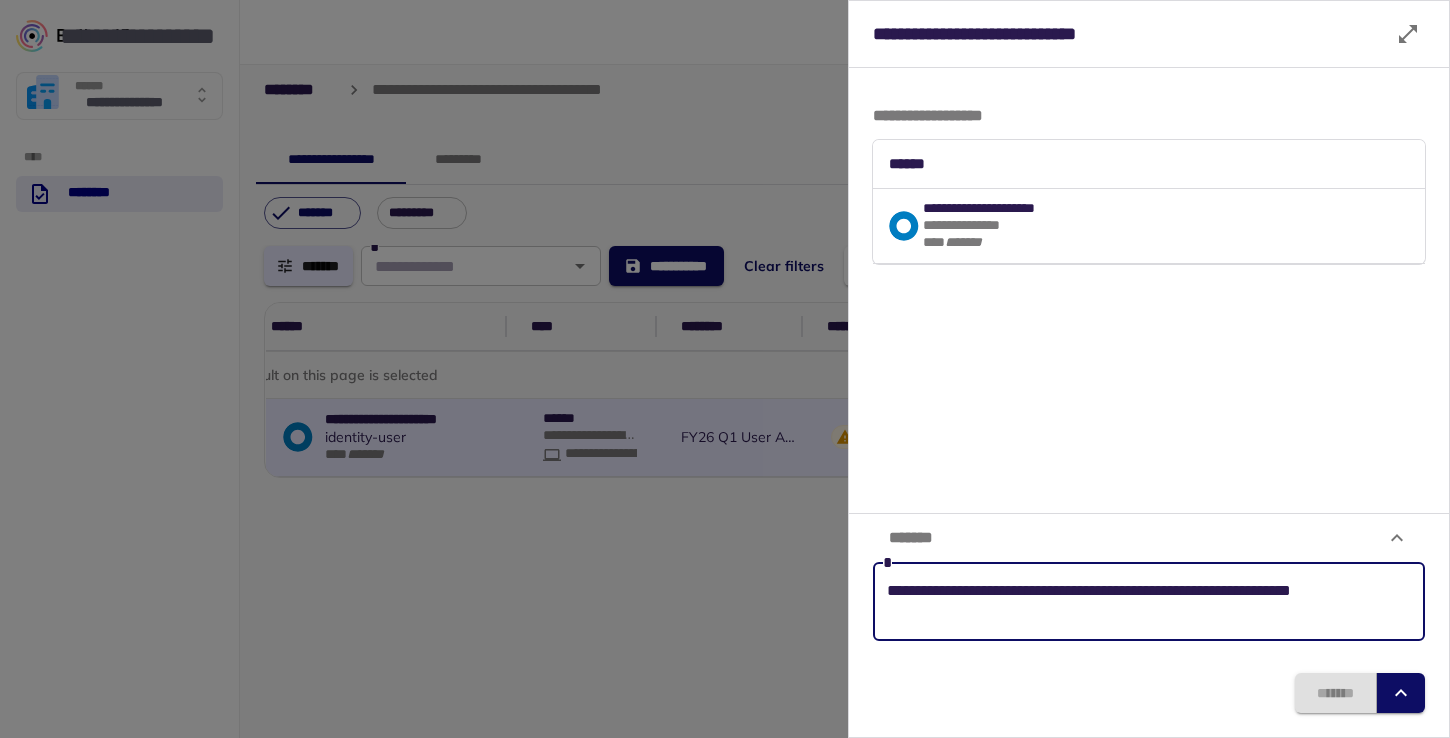 click on "**********" at bounding box center [1149, 225] 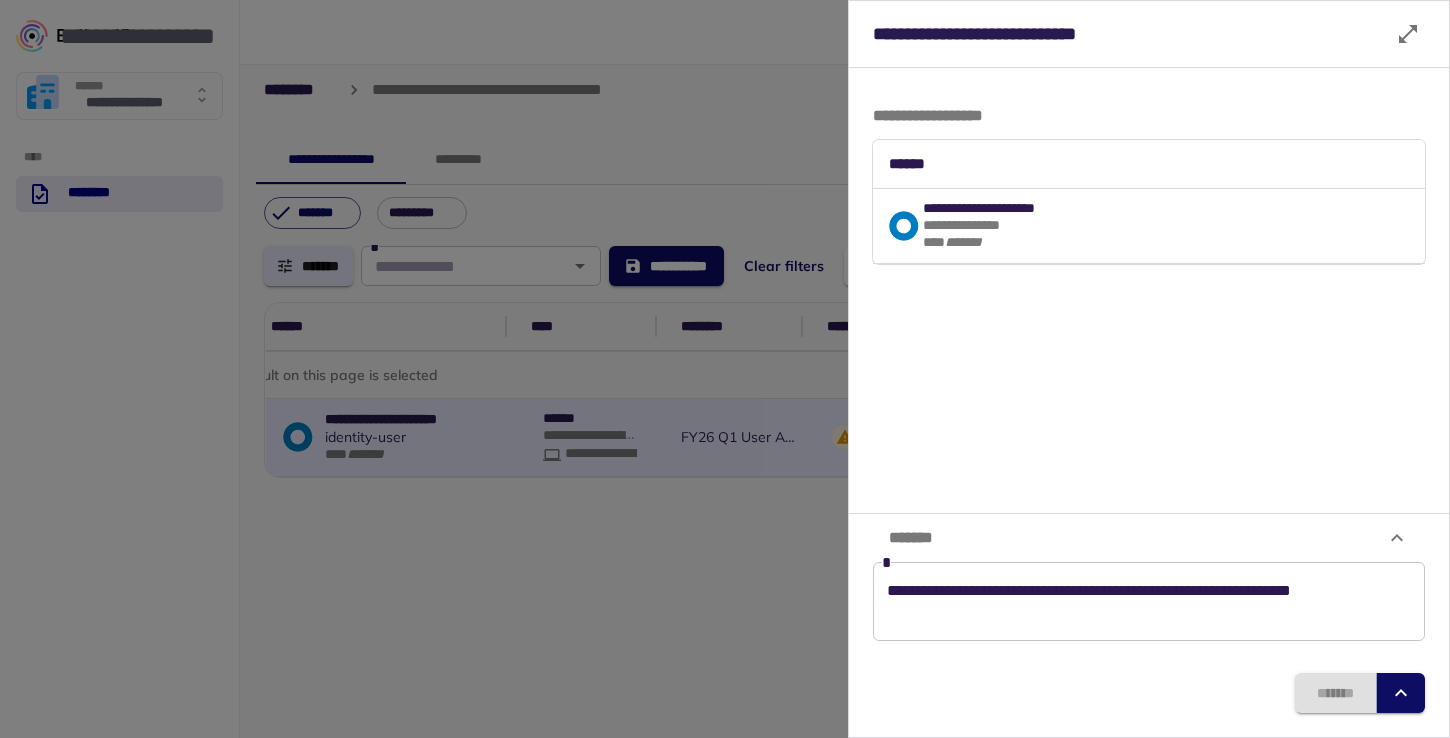 click on "*******" at bounding box center [1360, 693] 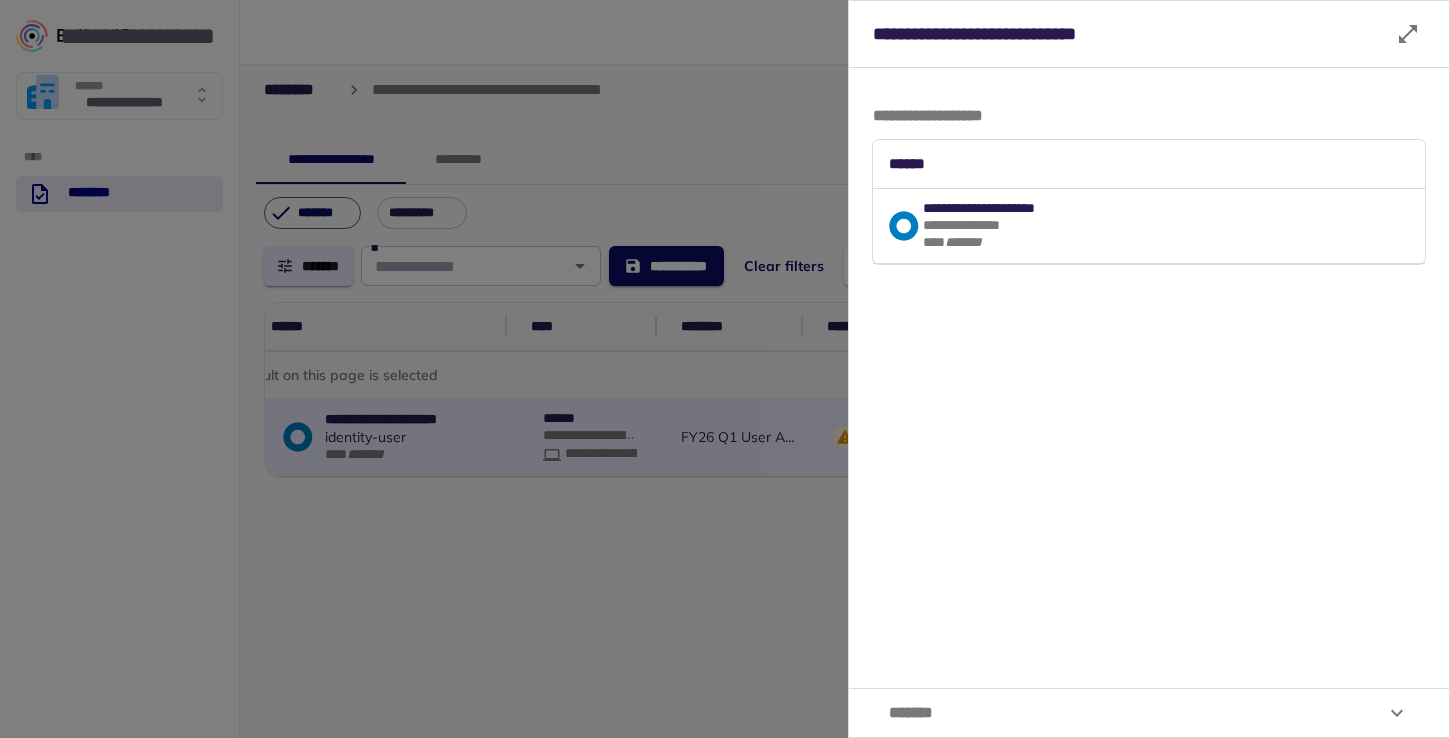 click 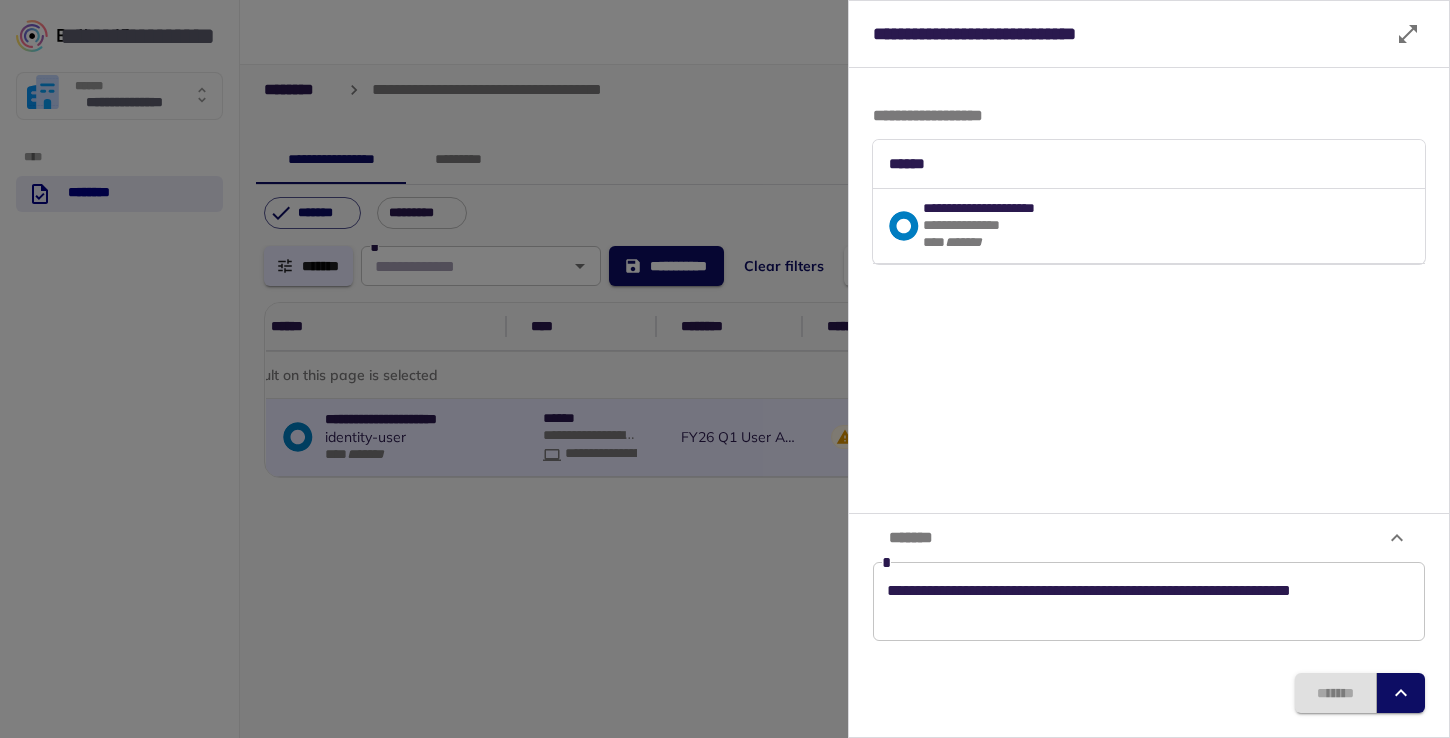 click at bounding box center (1401, 693) 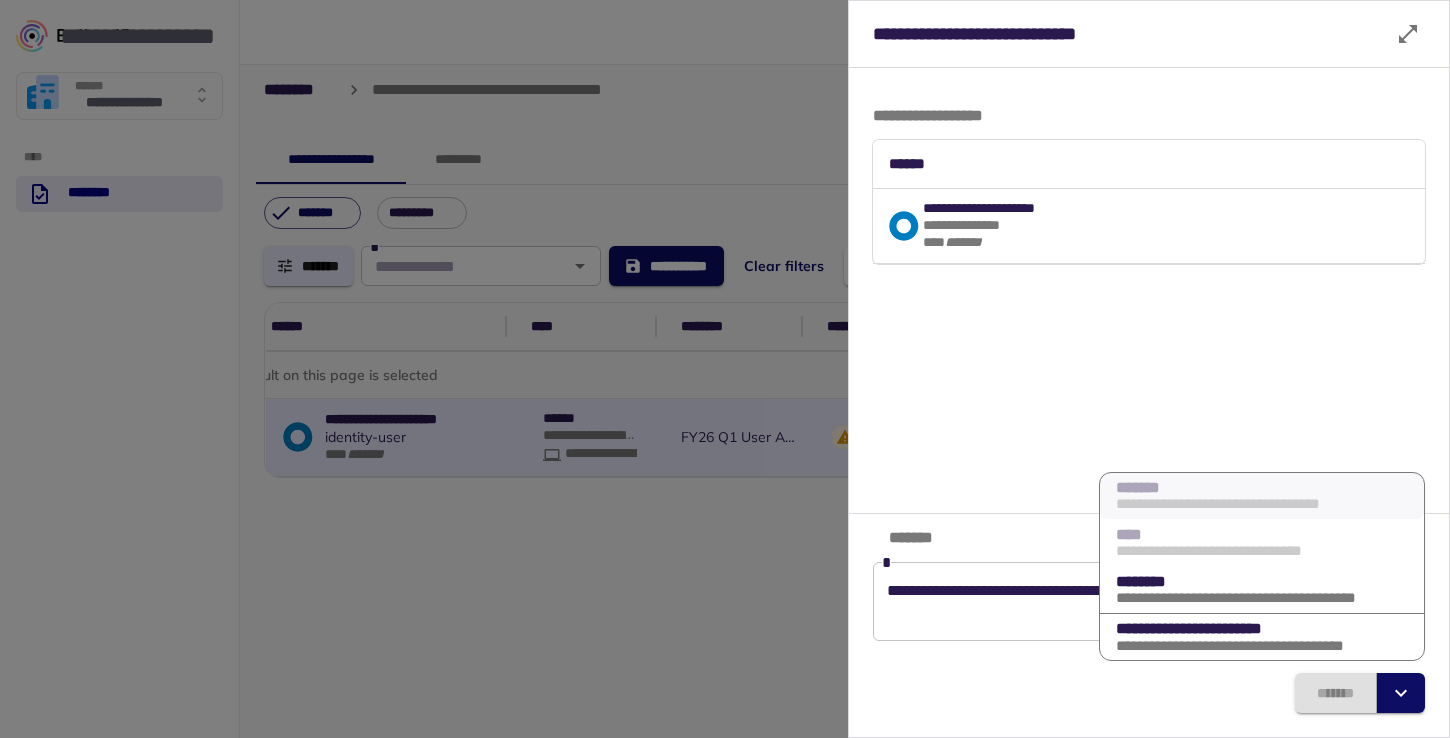 click on "**********" at bounding box center (1149, 290) 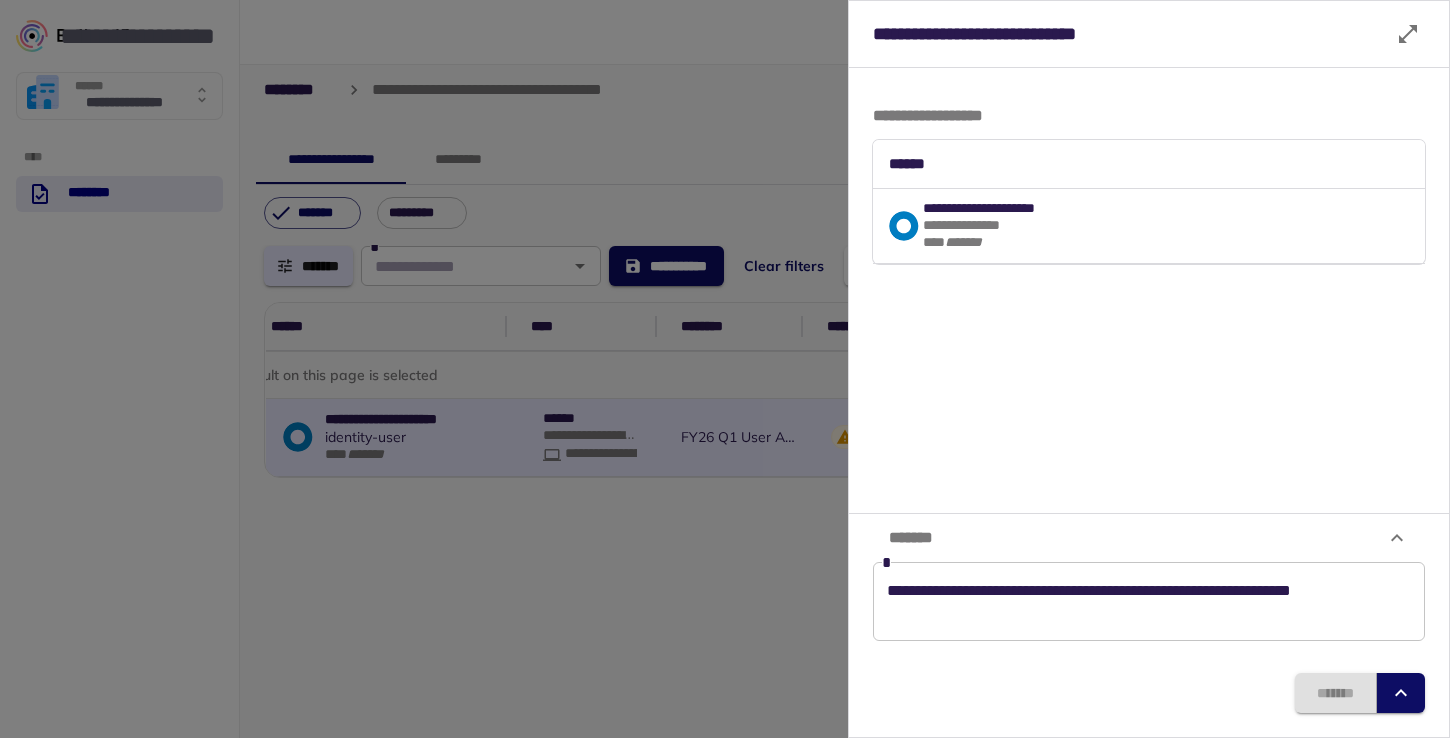 click at bounding box center [725, 369] 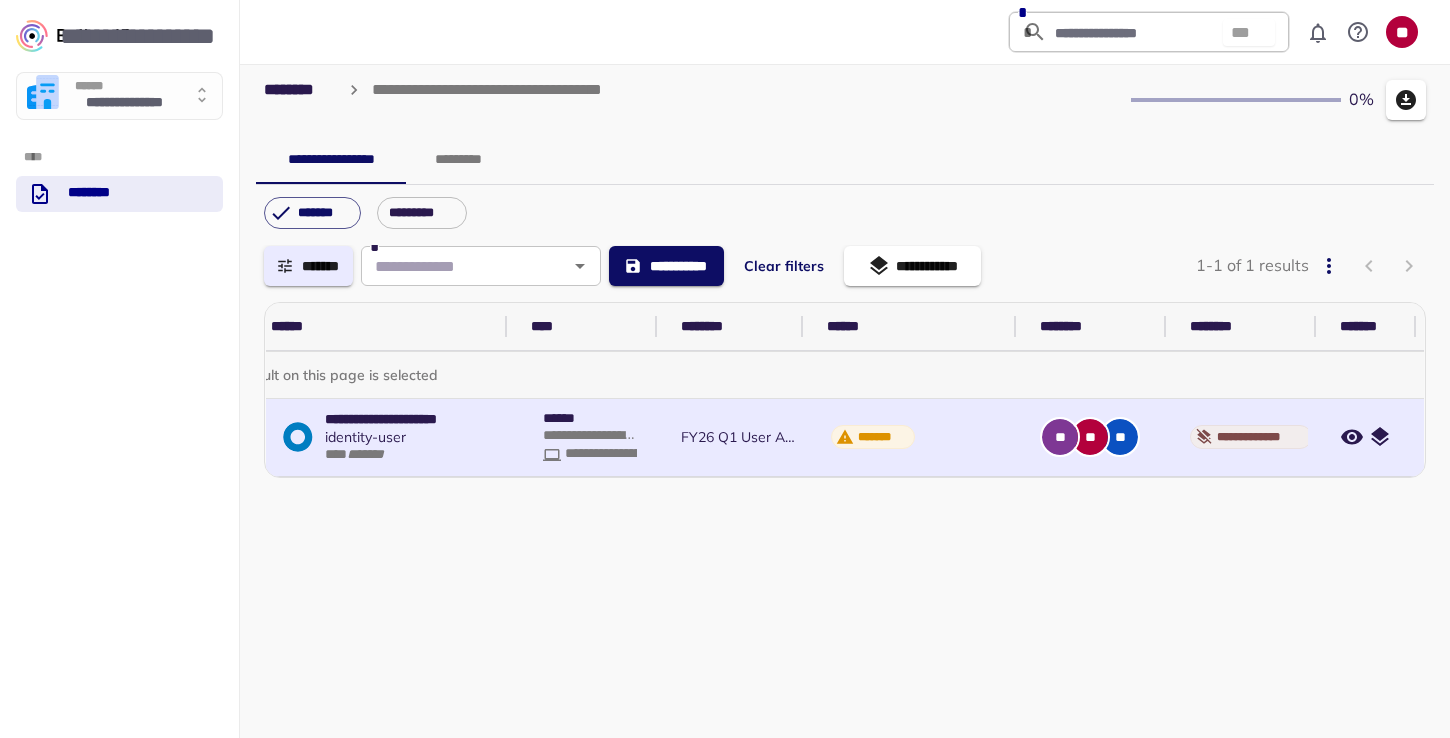 click on "*********" at bounding box center (458, 160) 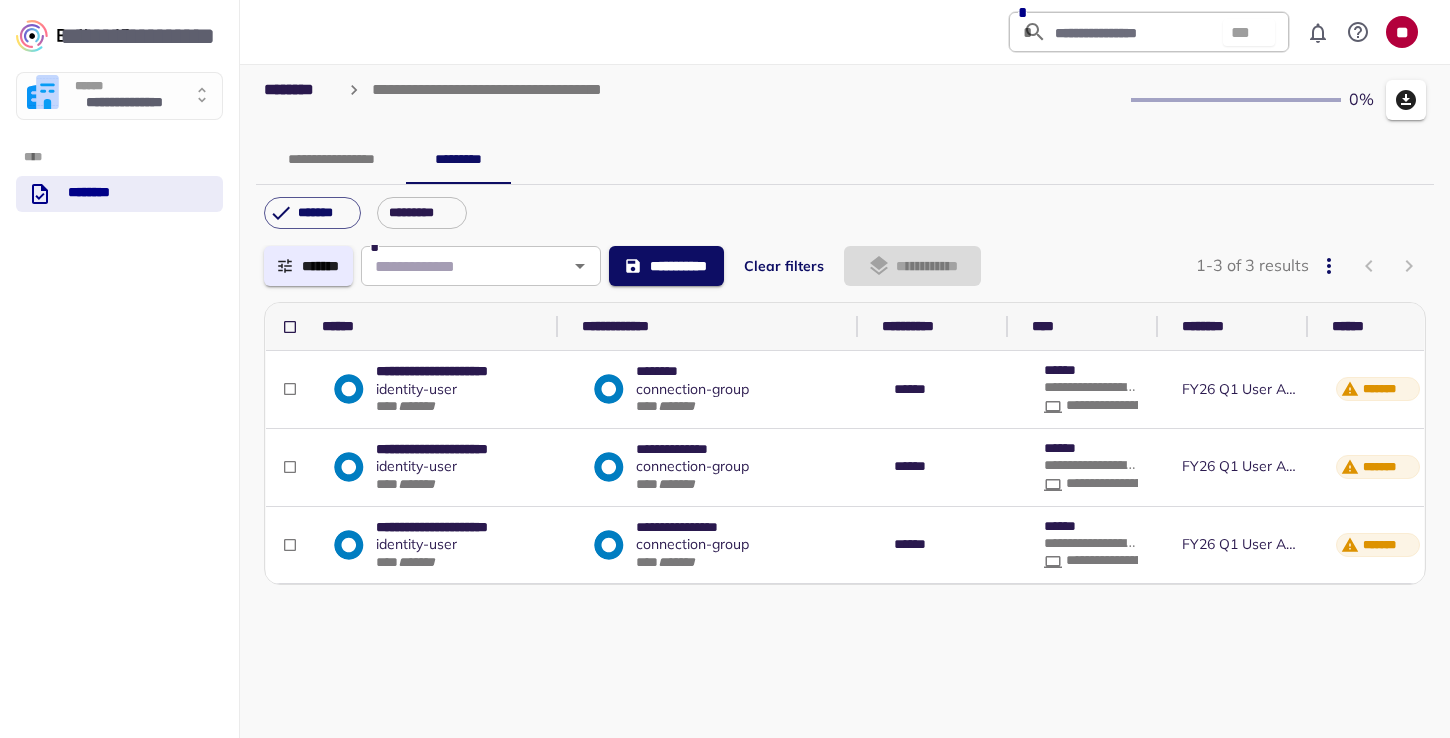 click on "**********" at bounding box center (331, 160) 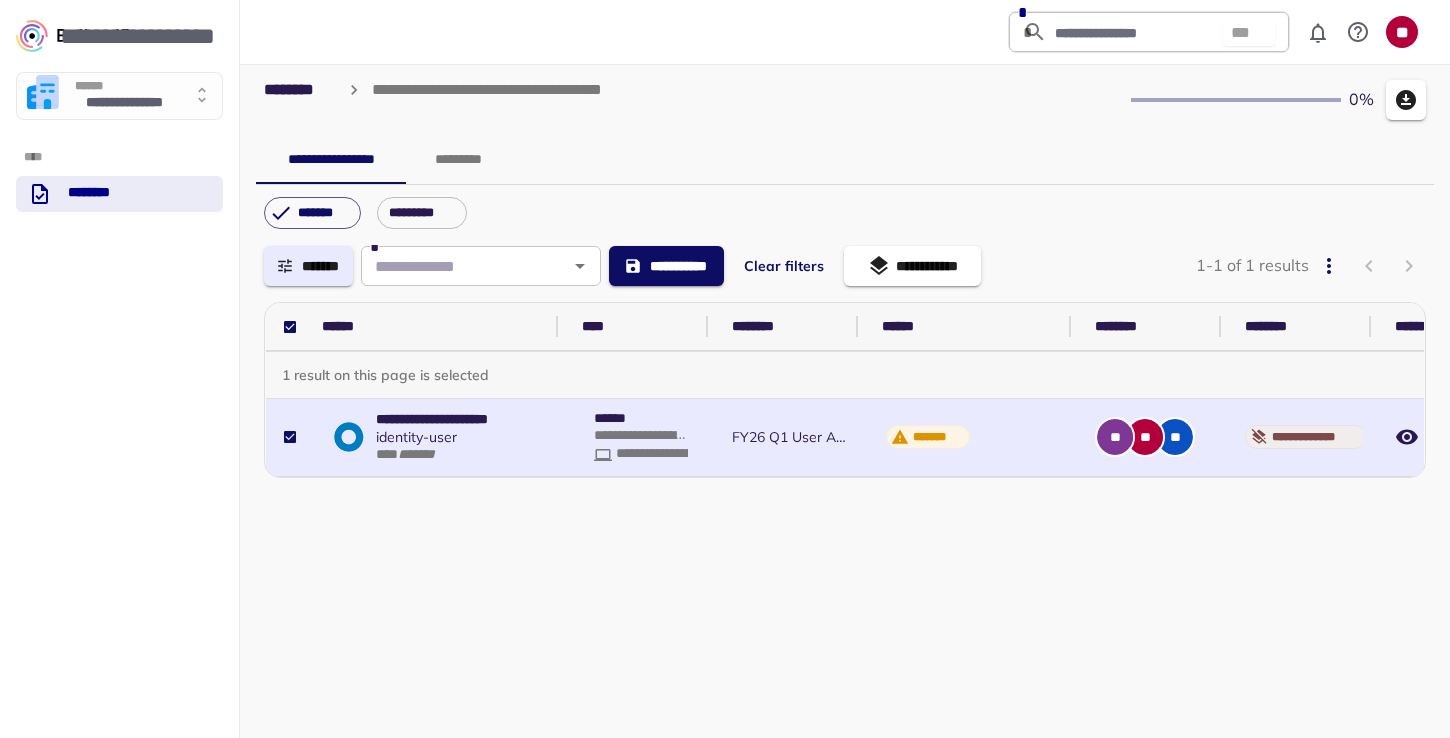 scroll, scrollTop: 0, scrollLeft: 55, axis: horizontal 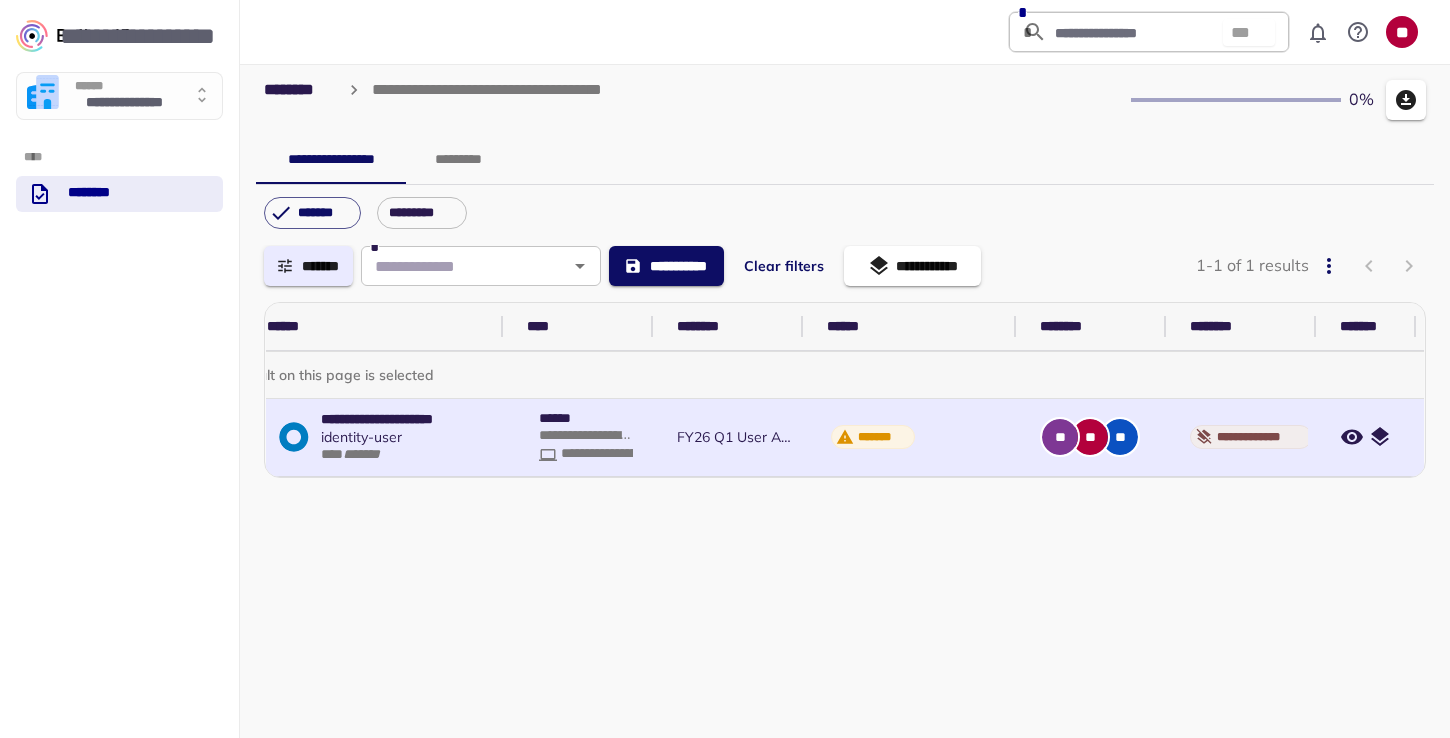 click on "**********" at bounding box center (633, 455) 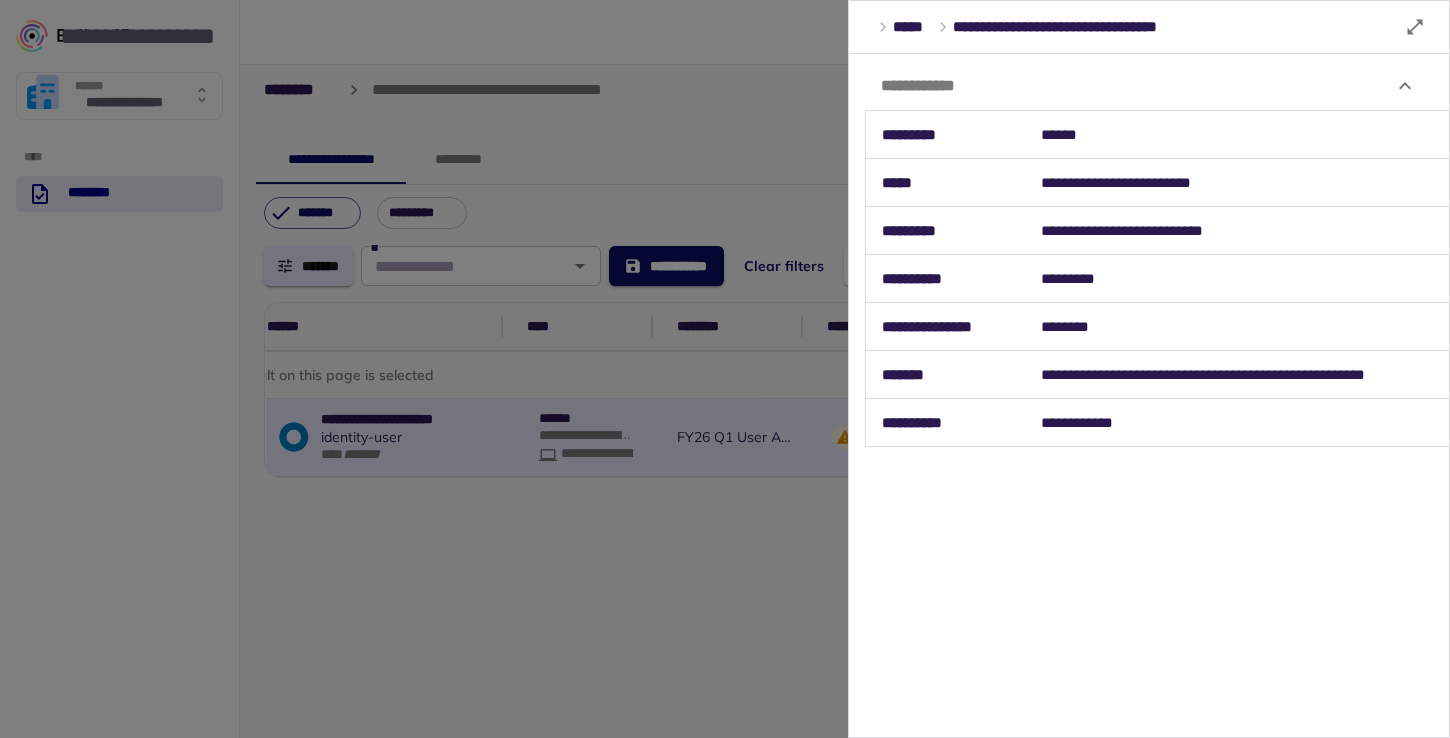 click at bounding box center [725, 369] 